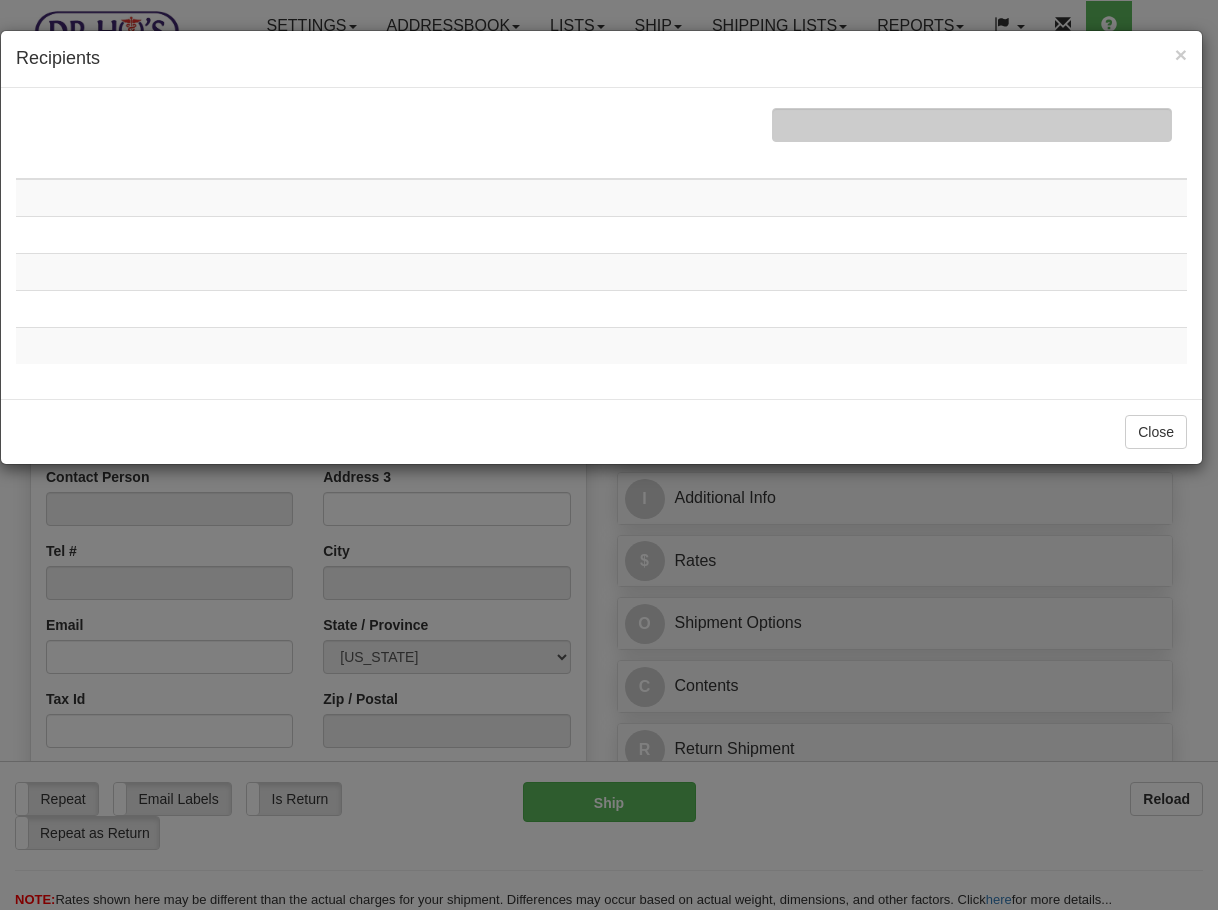 scroll, scrollTop: 0, scrollLeft: 0, axis: both 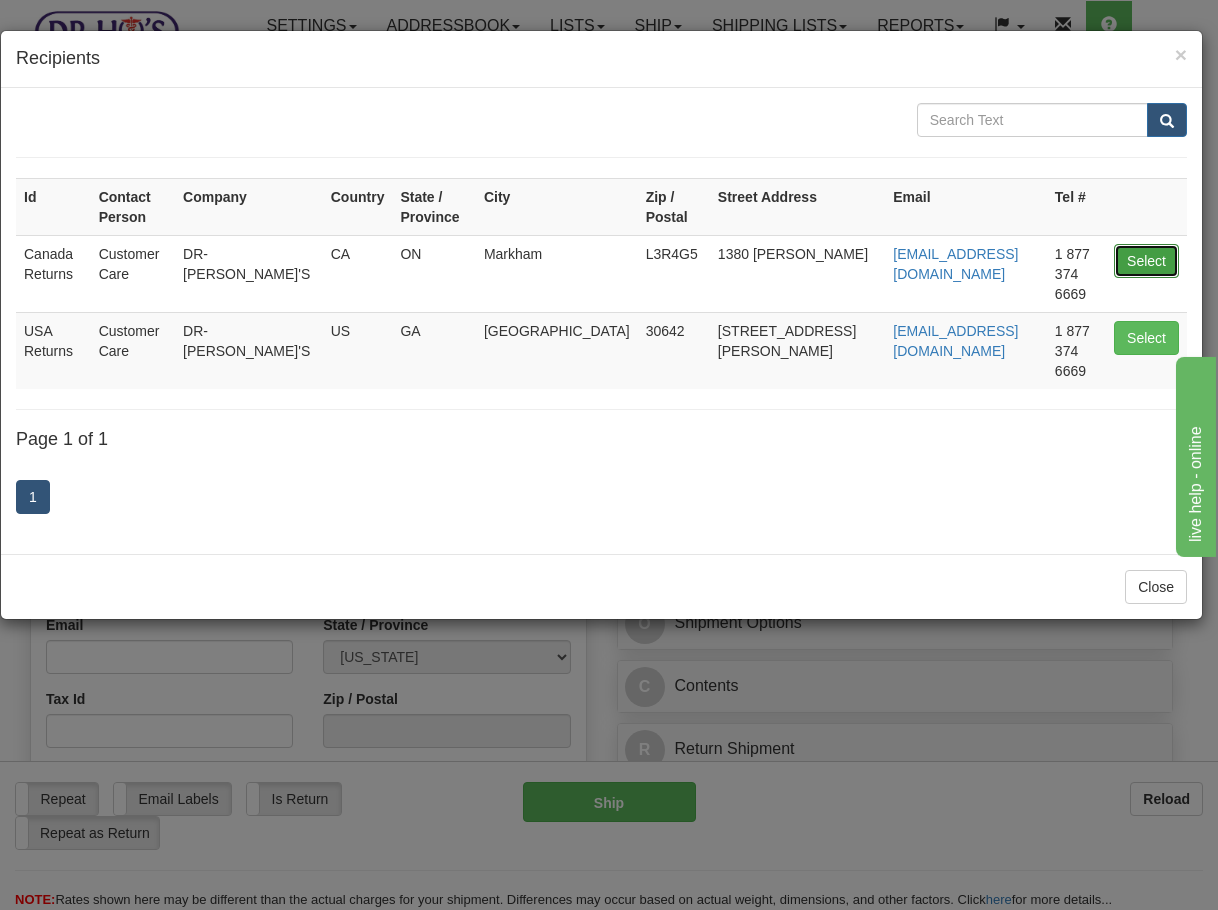 click on "Select" at bounding box center (1146, 261) 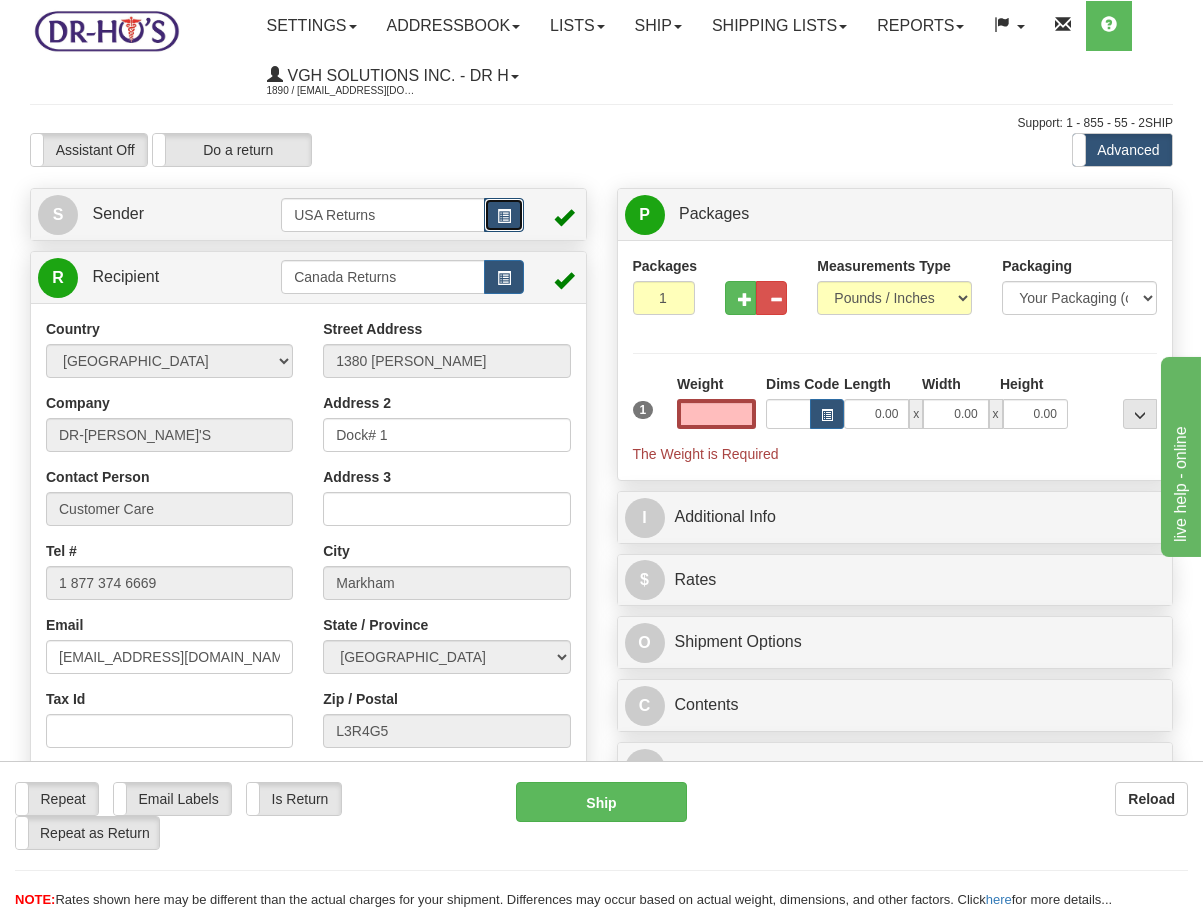 type on "0.00" 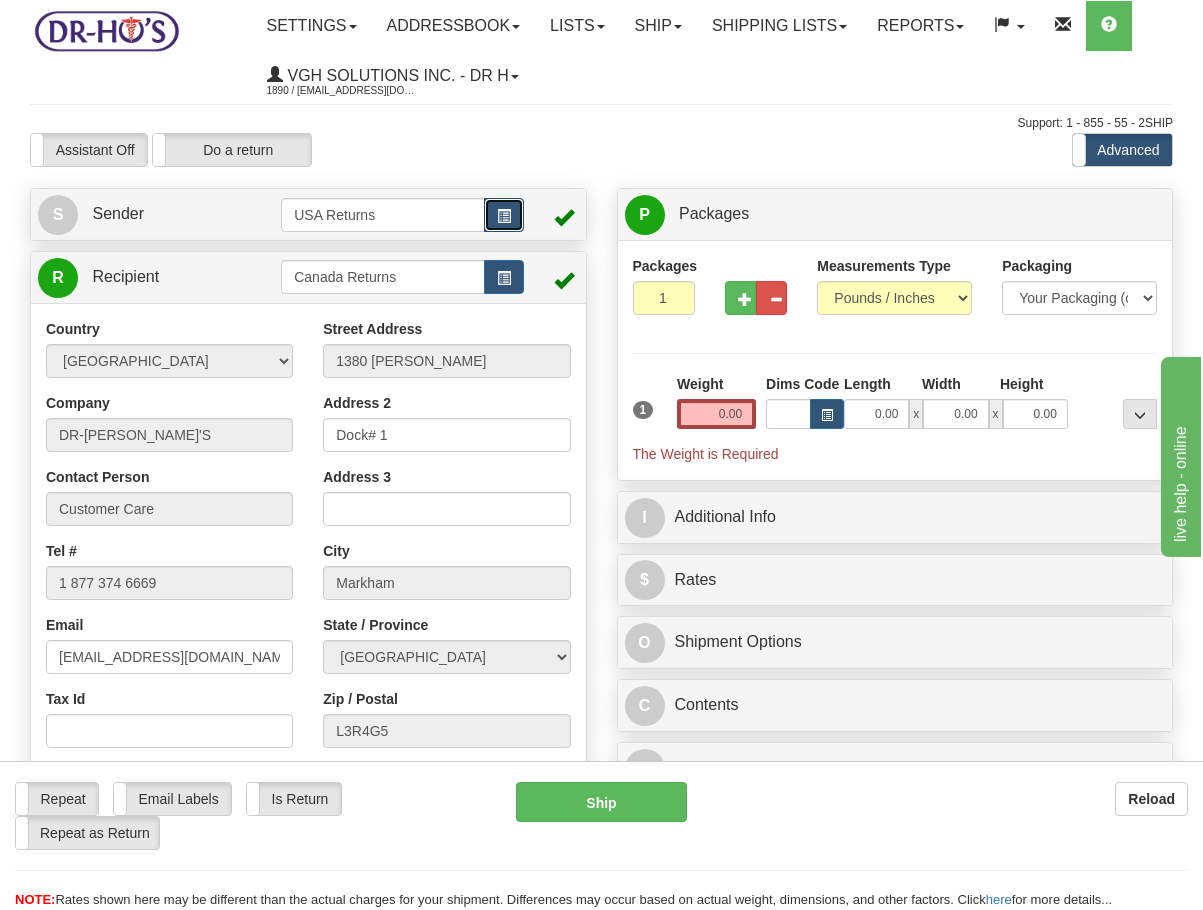 click at bounding box center (504, 216) 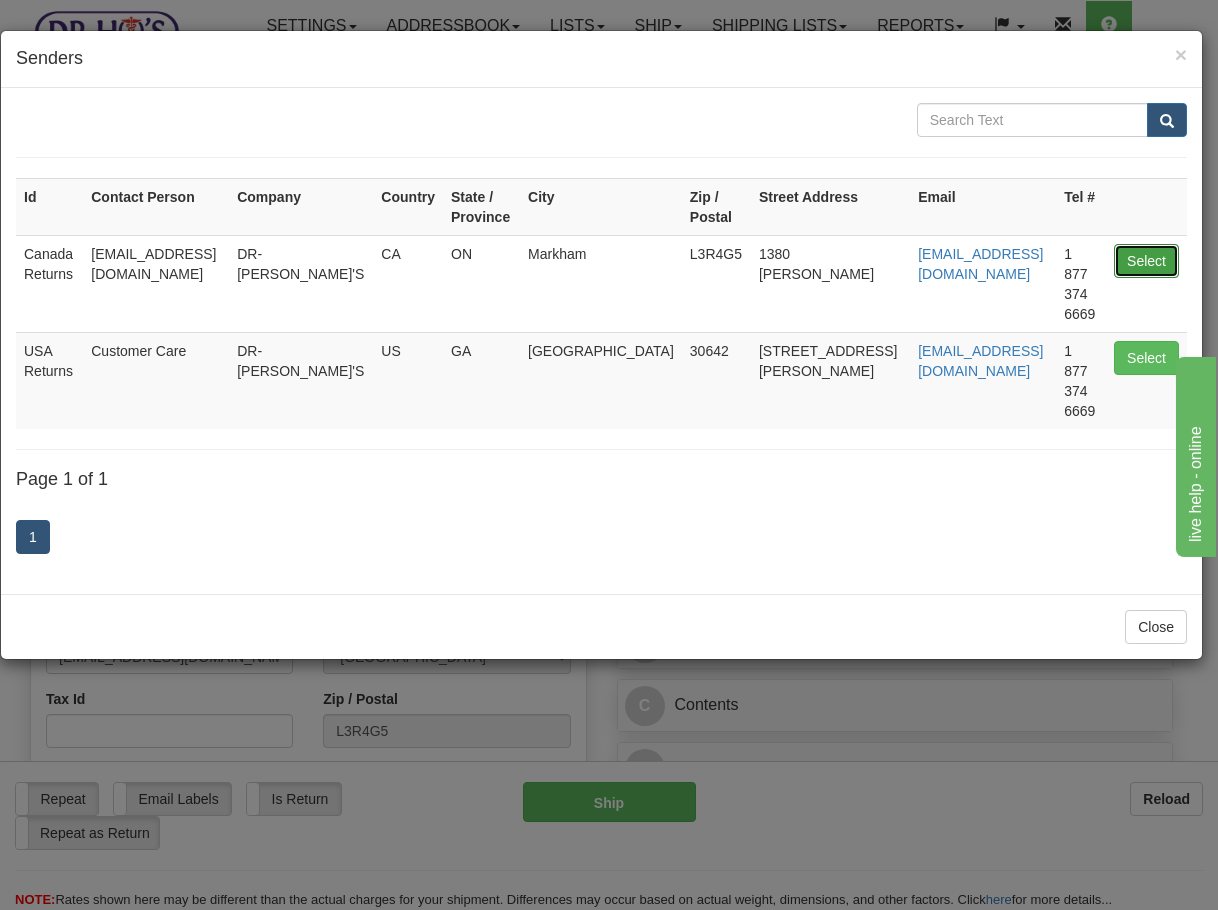 click on "Select" at bounding box center (1146, 261) 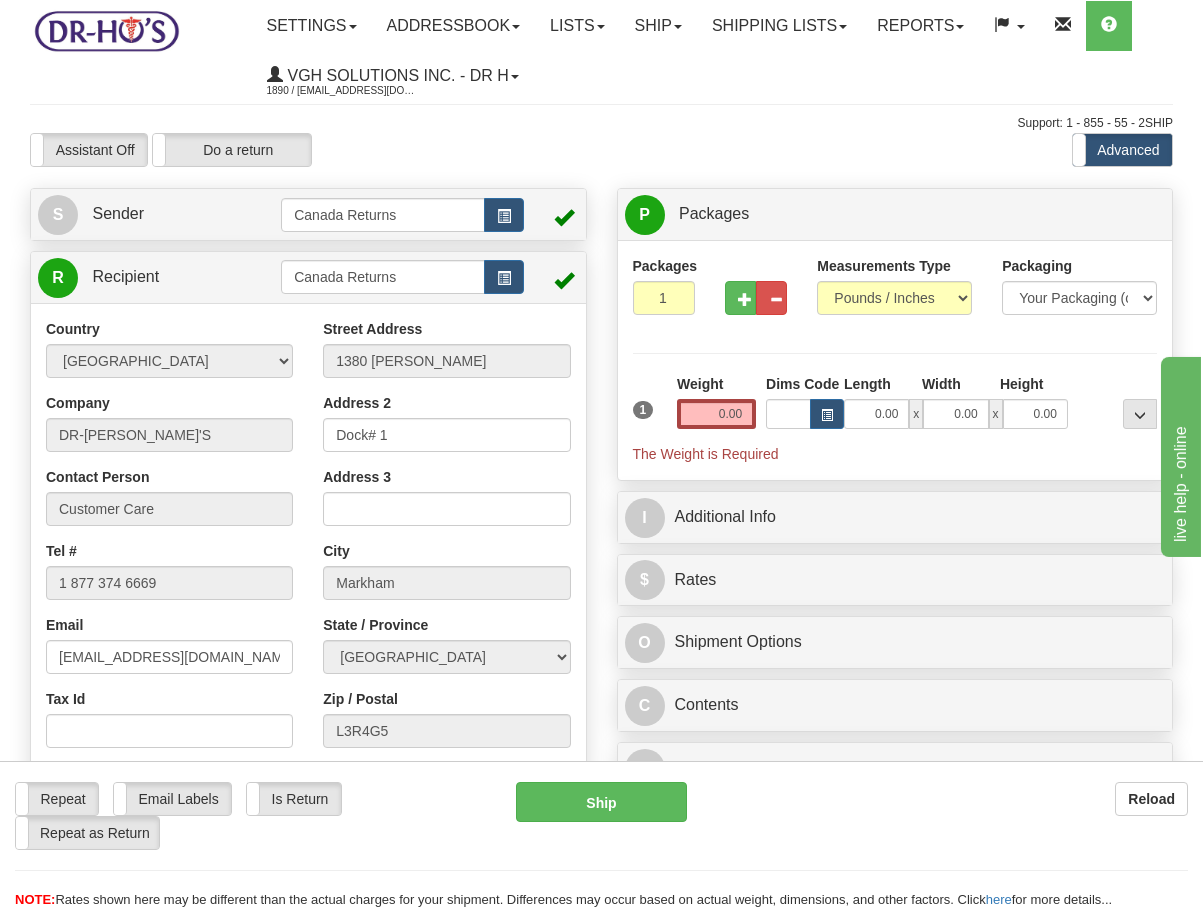 click on "Country
AFGHANISTAN
ALAND ISLANDS
ALBANIA
ALGERIA
AMERICAN SAMOA
ANDORRA
ANGOLA
ANGUILLA
ANTIGUA AND BARBUDA
ARGENTINA
ARMENIA
ARUBA
AUSTRALIA
AUSTRIA
AZERBAIJAN
AZORES
BAHAMAS
BAHRAIN
BANGLADESH
BARBADOS
BELARUS
BELGIUM
BELIZE
BENIN
BERMUDA
BHUTAN
BOLIVIA
BONAIRE, SAINT EUSTATIUS AND SABA
BOSNIA
BOTSWANA
BOUVET ISLAND
BRAZIL
BRITISH INDIAN OCEAN TERRITORY
BRITISH VIRGIN ISLANDS
BRUNEI
BULGARIA
BURKINA FASO
BURUNDI
CAMBODIA
CAMEROON
CANADA
CANARY ISLANDS
CAPE VERDE
CAYMAN ISLANDS
CENTRAL AFRICAN REPUBLIC
CHAD
CHILE
CHINA
CHRISTMAS ISLAND
COCOS (KEELING) ISLANDS
COLOMBIA
COMOROS
CONGO
CONGO, DEMOCRATIC REPUBLIC OF
COOK ISLANDS
COSTA RICA
CROATIA
CURAÇAO" at bounding box center [308, 587] 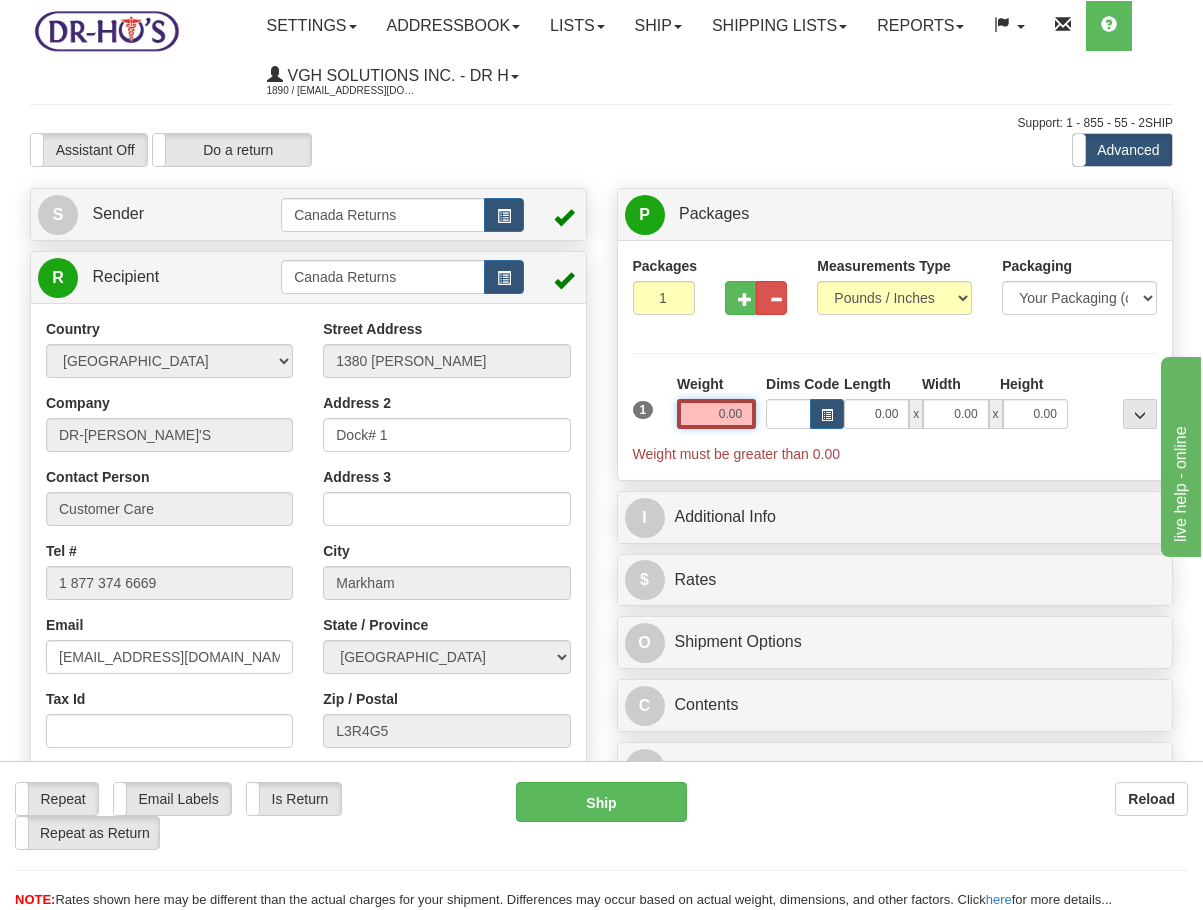 click on "0.00" at bounding box center (716, 414) 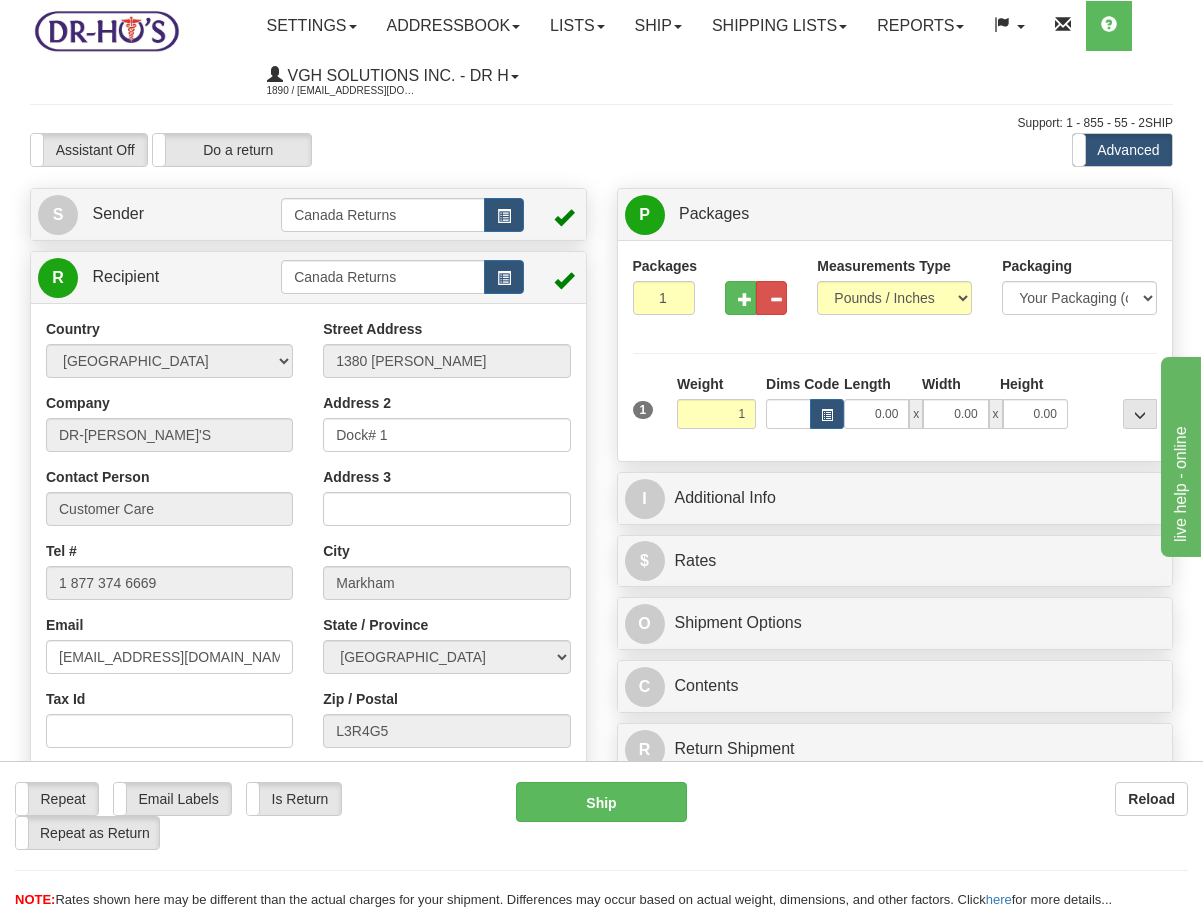 click on "P
Packages
1
Packages -
Weight:  0.00   Lbs
Shipment Level
Shipm.
Package Level
Pack.." at bounding box center [895, 487] 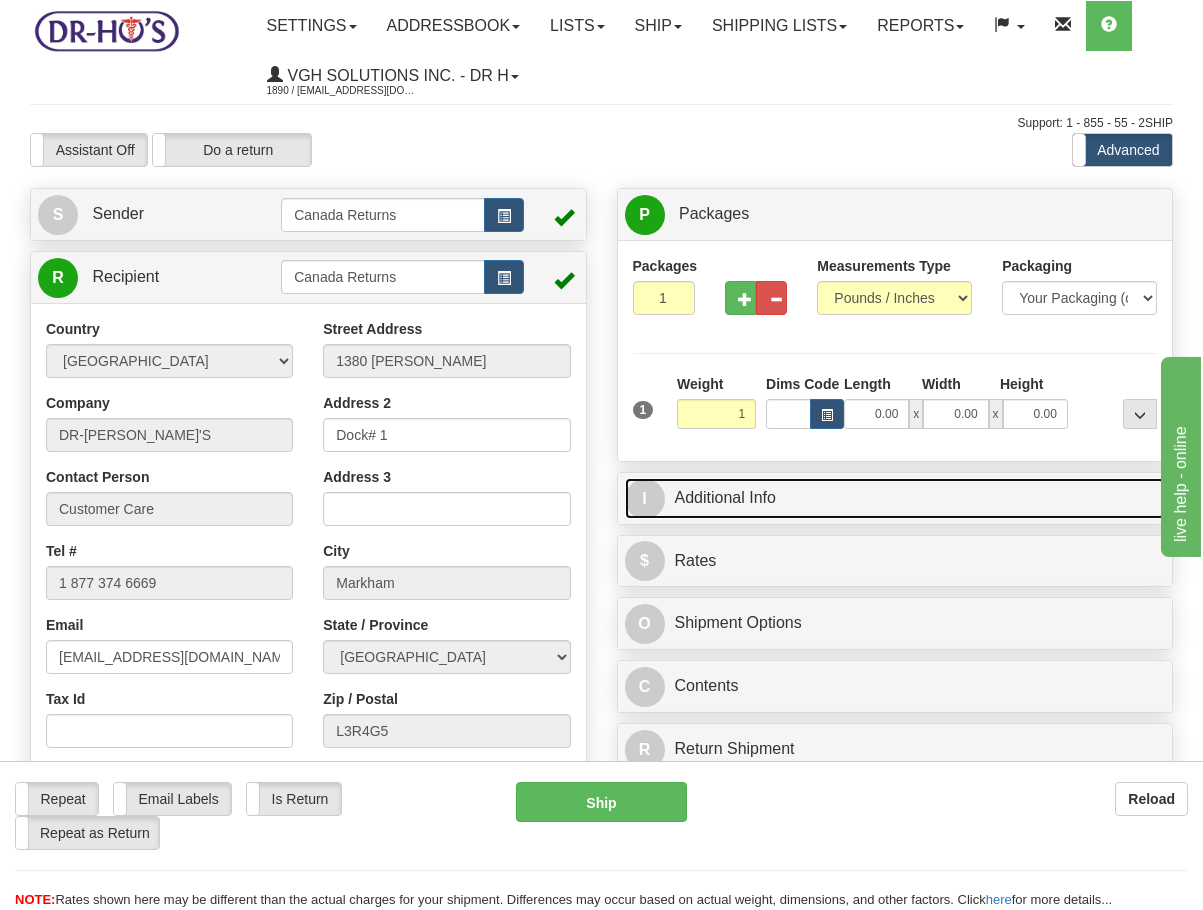 type on "1.00" 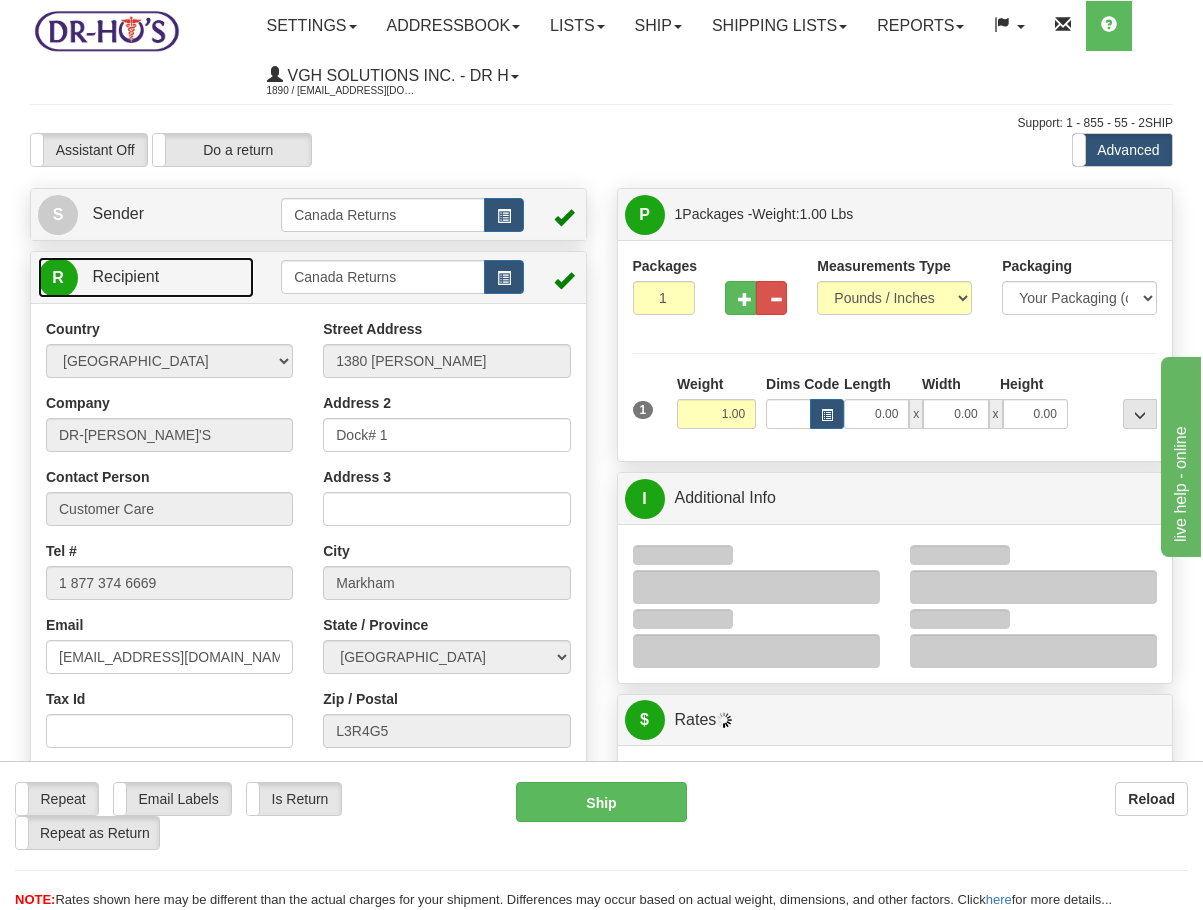 click on "R
Recipient" at bounding box center (146, 277) 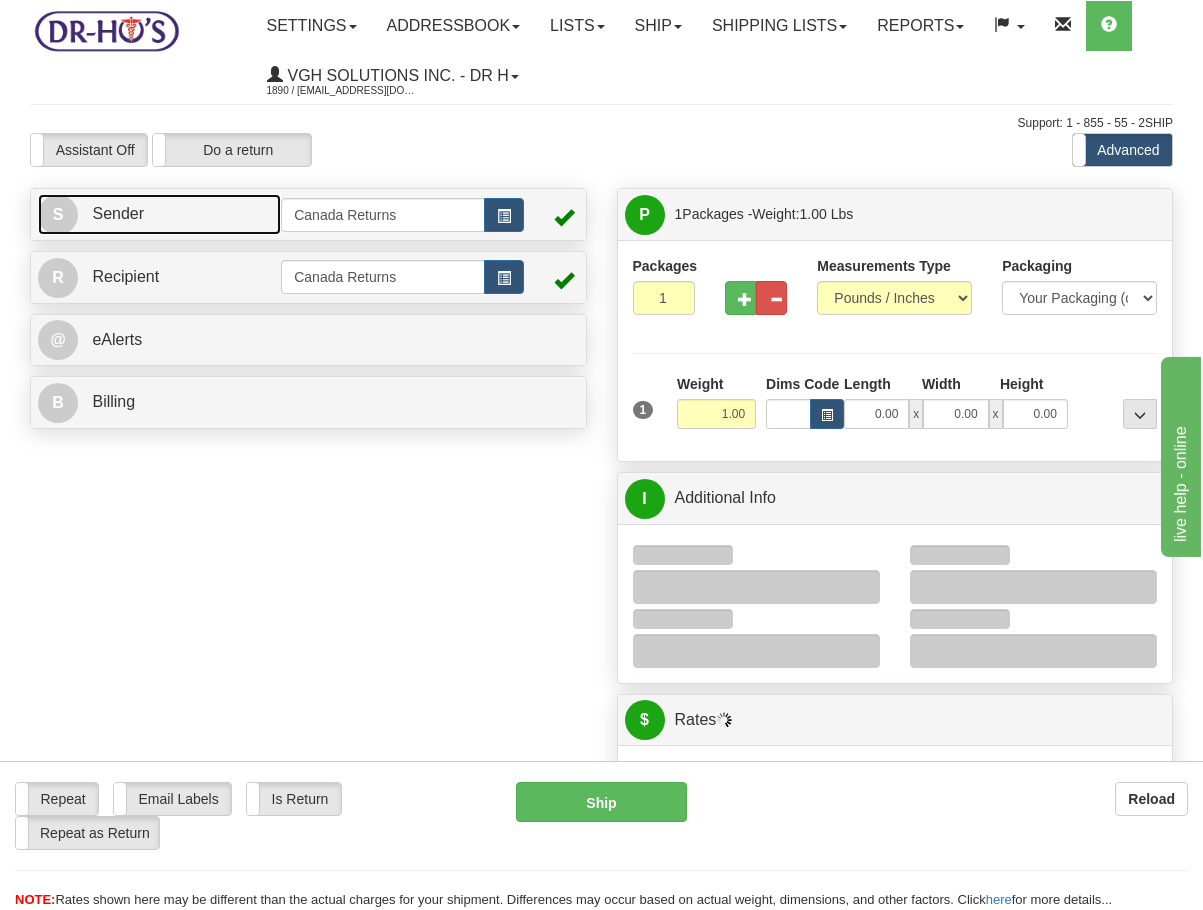 click on "S
Sender" at bounding box center [159, 214] 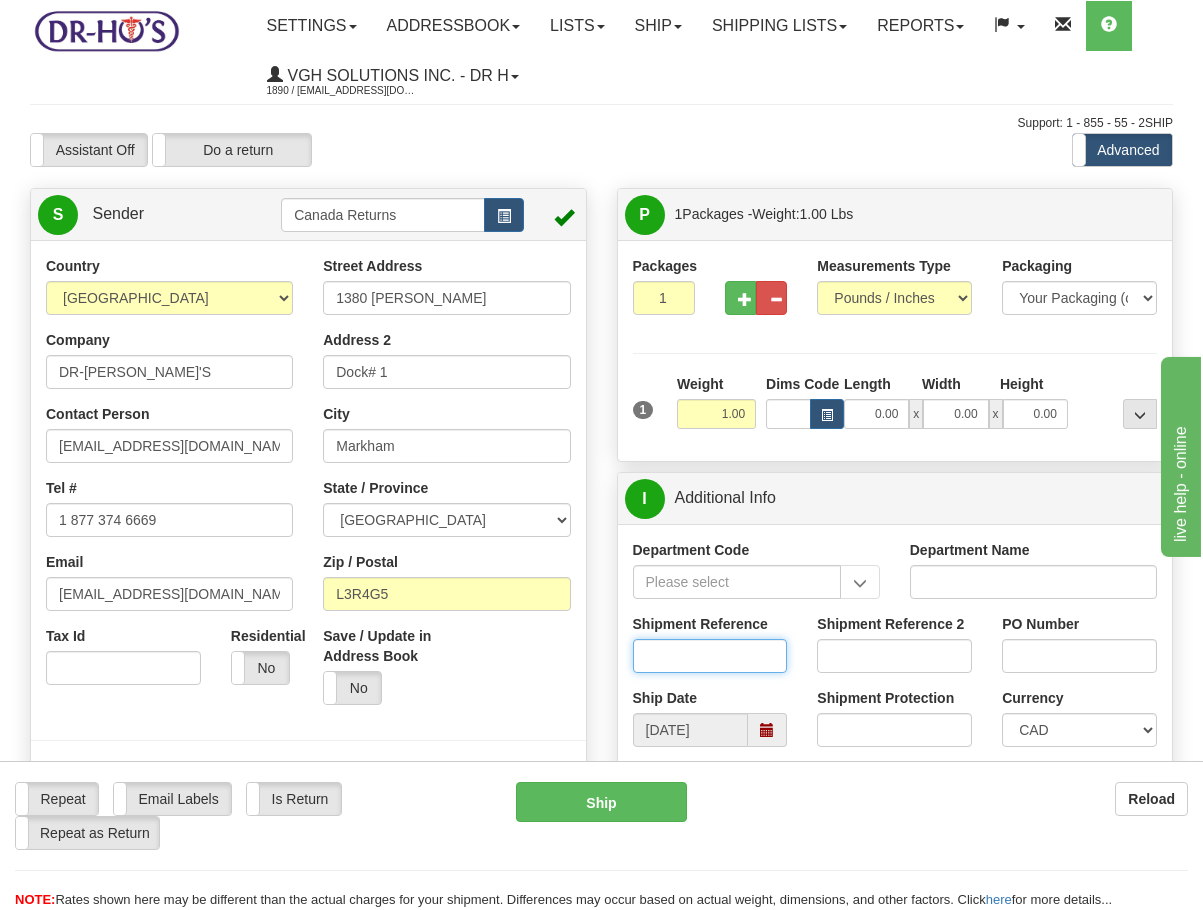 click on "Shipment Reference" at bounding box center [710, 656] 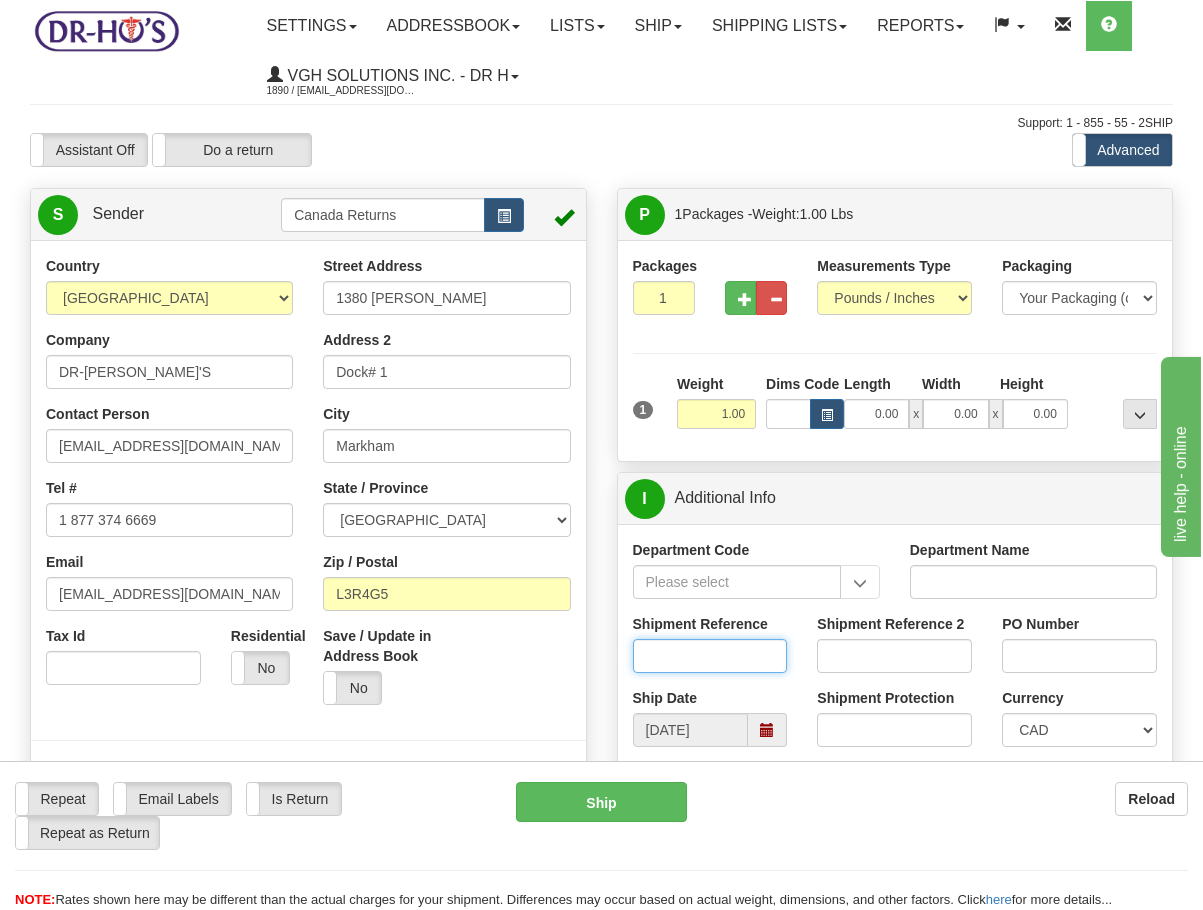 click on "Shipment Reference" at bounding box center (710, 656) 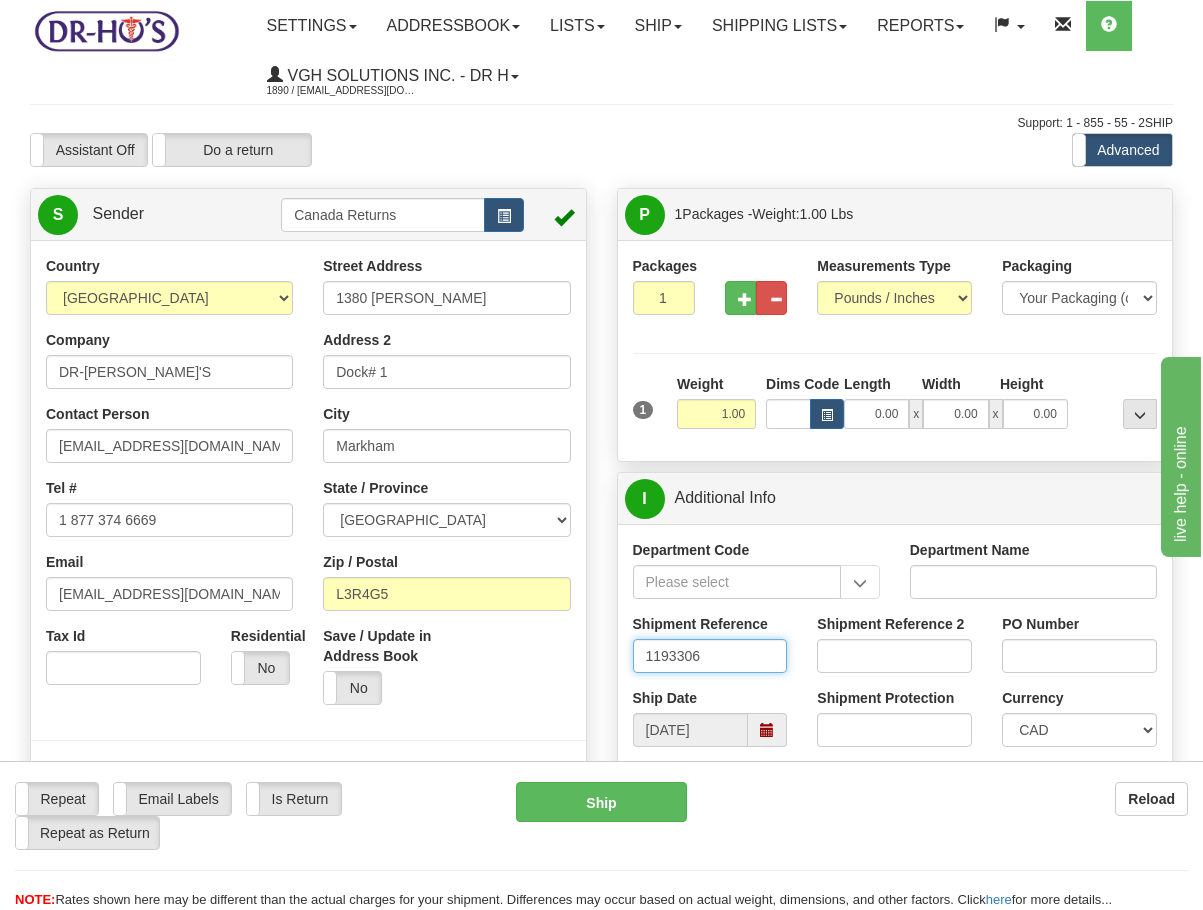 click at bounding box center [767, 730] 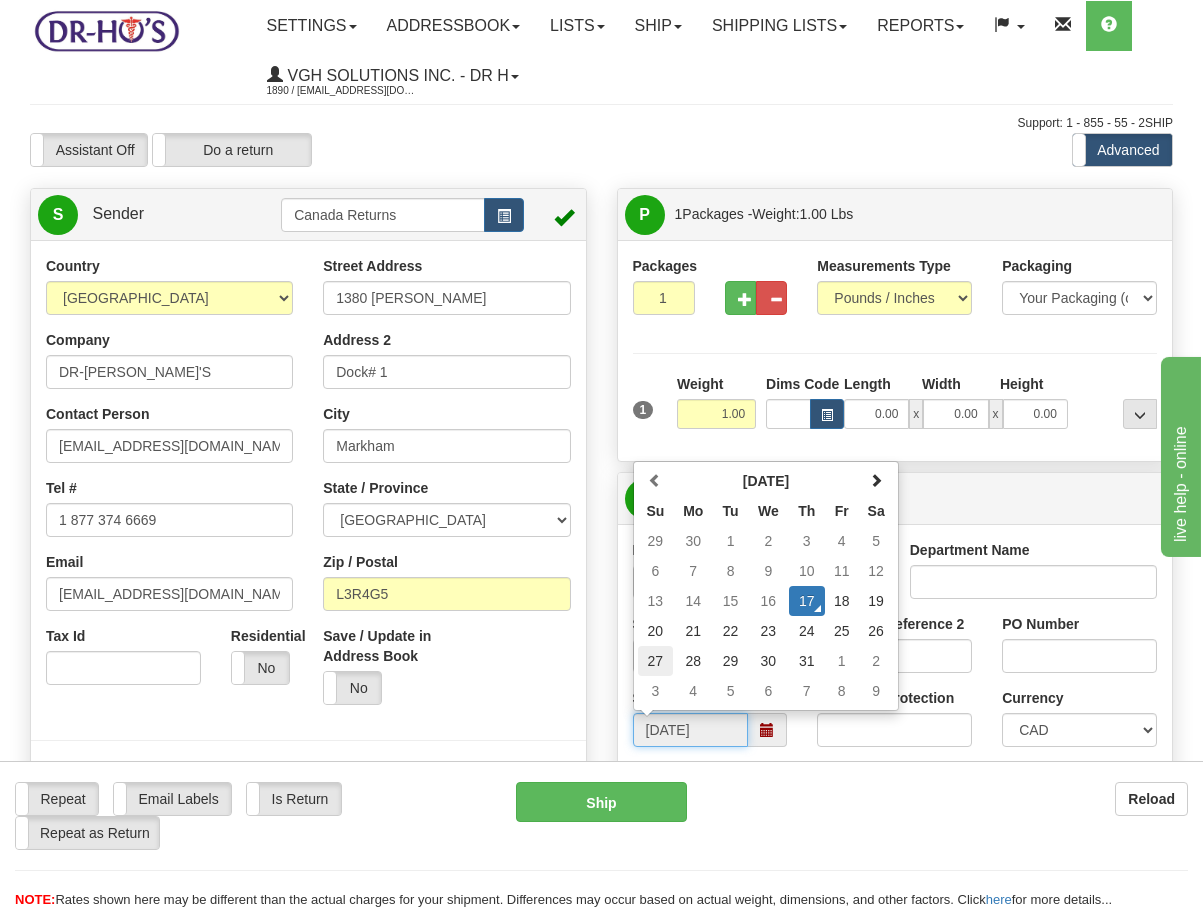 click on "27" at bounding box center [656, 661] 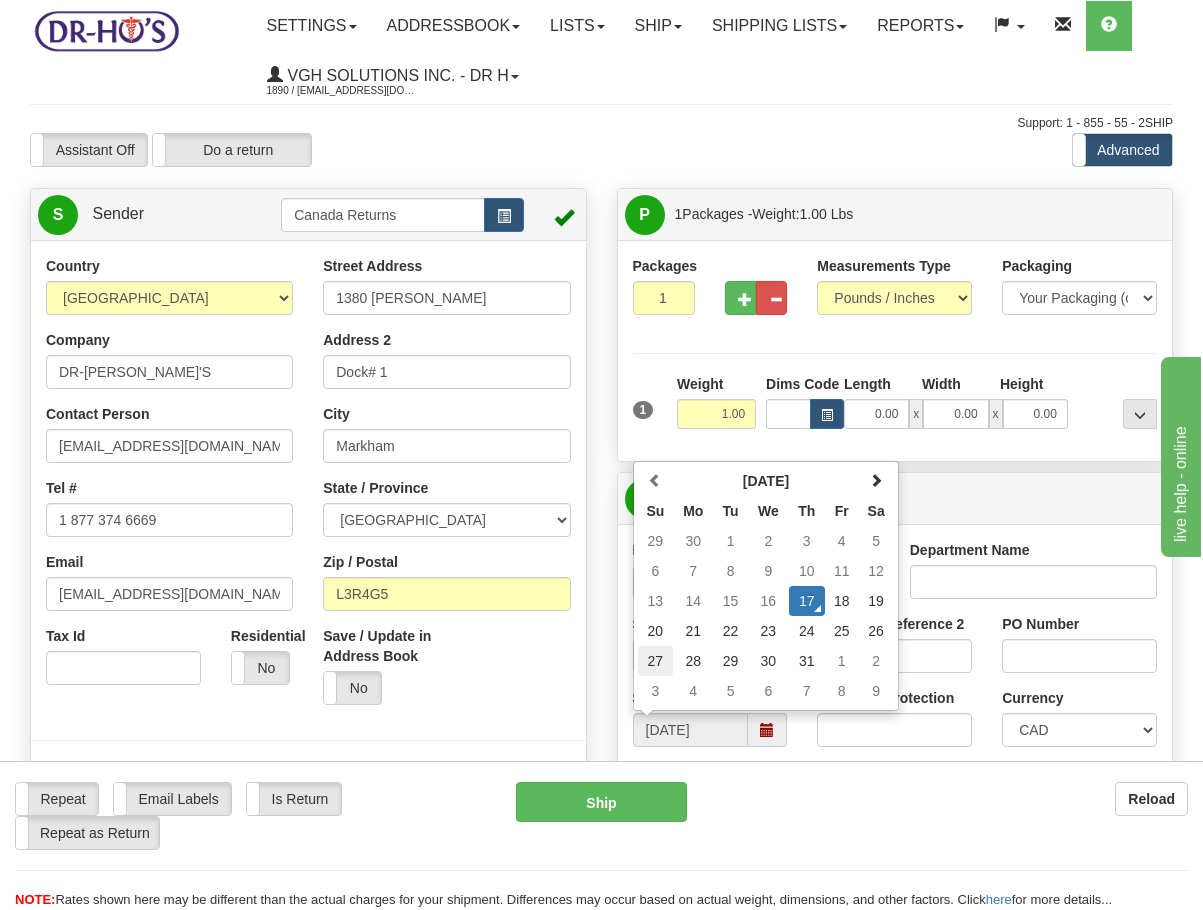type on "07/27/2025" 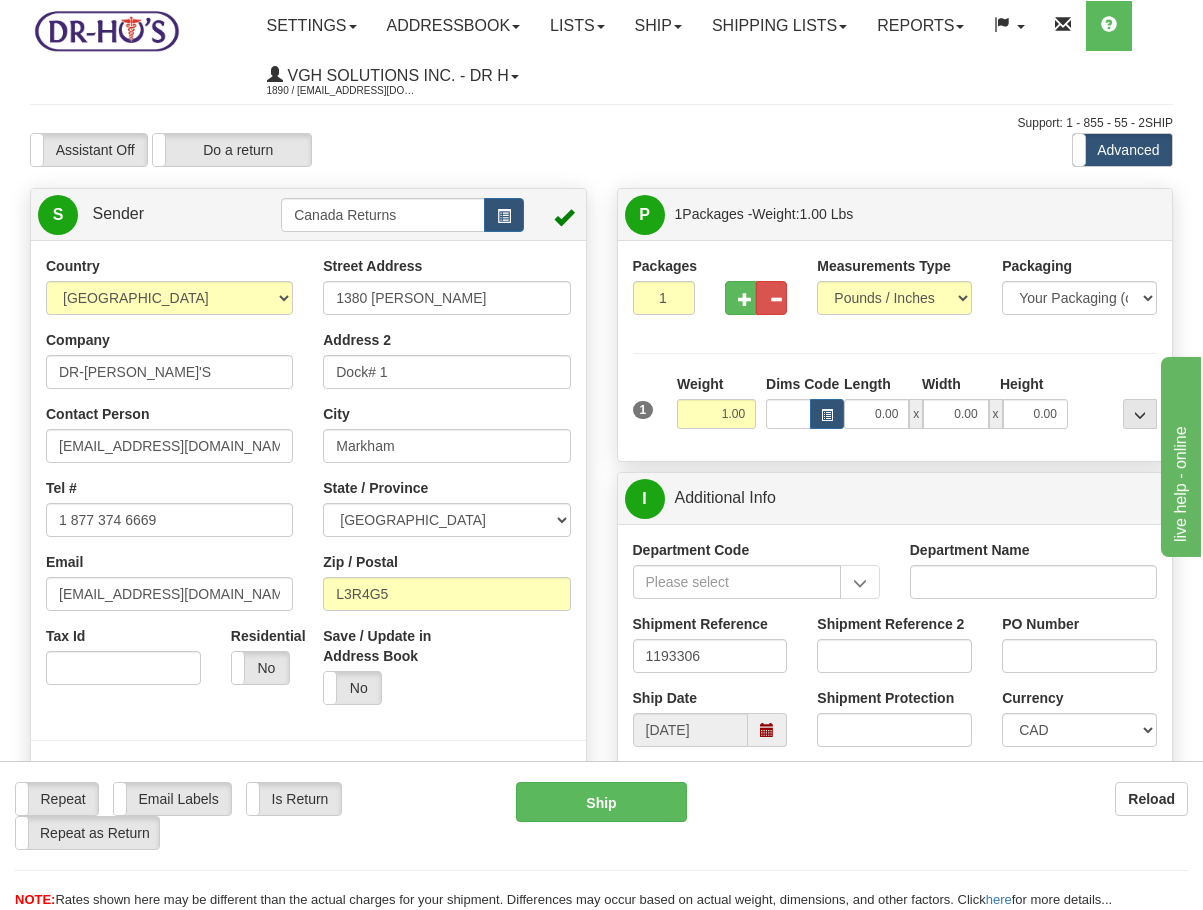 click on "Country
AFGHANISTAN
ALAND ISLANDS
ALBANIA
ALGERIA
AMERICAN SAMOA
ANDORRA
ANGOLA
ANGUILLA
ANTIGUA AND BARBUDA
ARGENTINA
ARMENIA
ARUBA
AUSTRALIA
AUSTRIA
AZERBAIJAN
AZORES
BAHAMAS
BAHRAIN
BANGLADESH
BARBADOS
BELARUS
BELGIUM
BELIZE
BENIN
BERMUDA
BHUTAN
BOLIVIA
BONAIRE, SAINT EUSTATIUS AND SABA
BOSNIA
BOTSWANA
BOUVET ISLAND
BRAZIL
BRITISH INDIAN OCEAN TERRITORY
BRITISH VIRGIN ISLANDS
BRUNEI
BULGARIA
BURKINA FASO
BURUNDI
CAMBODIA
CAMEROON
CANADA
CANARY ISLANDS
CAPE VERDE
CAYMAN ISLANDS
CENTRAL AFRICAN REPUBLIC
CHAD
CHILE
CHINA
CHRISTMAS ISLAND
COCOS (KEELING) ISLANDS
COLOMBIA
COMOROS
CONGO
CONGO, DEMOCRATIC REPUBLIC OF
COOK ISLANDS
COSTA RICA
CROATIA
CURAÇAO
CYPRUS
CZECH REPUBLIC
DENMARK
DJIBOUTI
DOMINICA
DOMINICAN REPUBLIC
EAST TIMOR
ECUADOR
EGYPT
EL SALVADOR
EQUATORIAL GUINEA
ERITREA
ESTONIA
ETHIOPIA
FIJI" at bounding box center (169, 478) 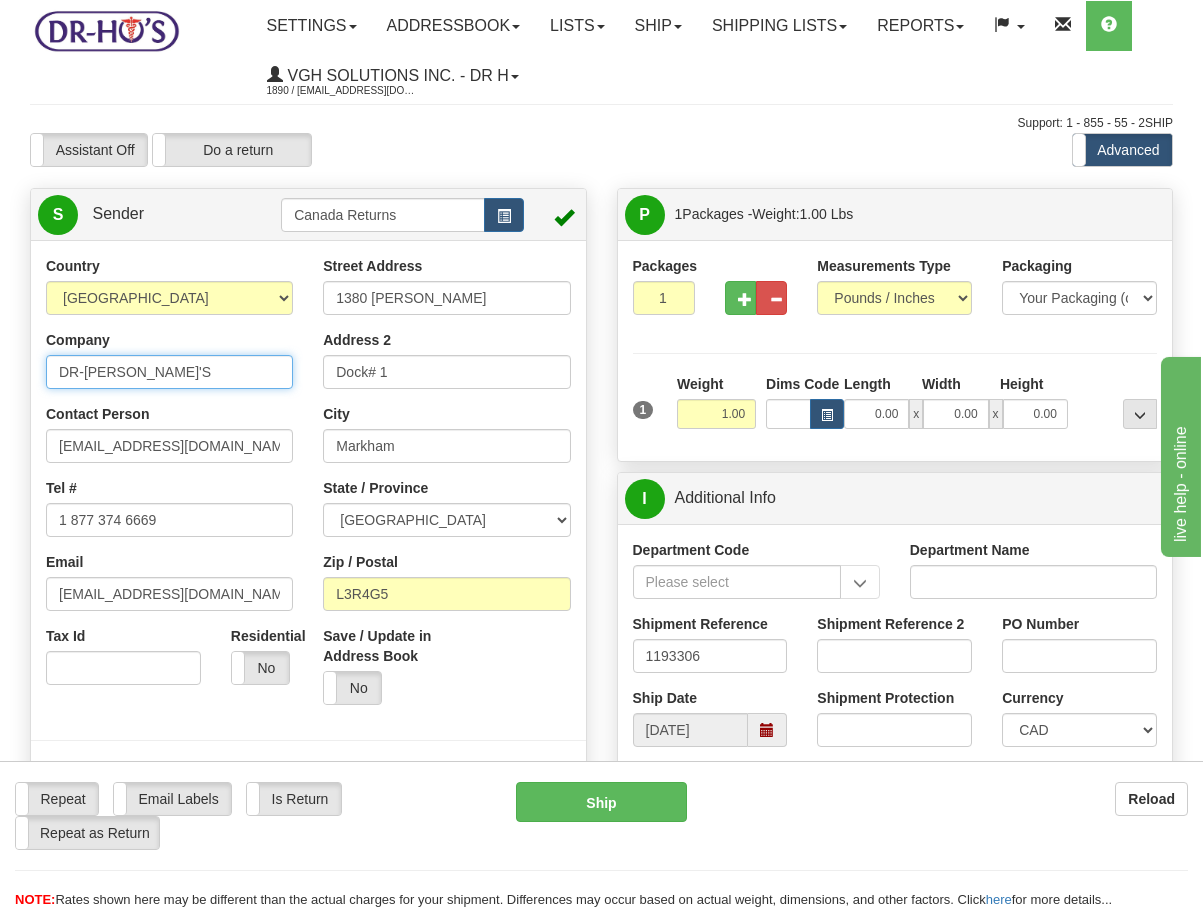 click on "DR-HO'S" at bounding box center [169, 372] 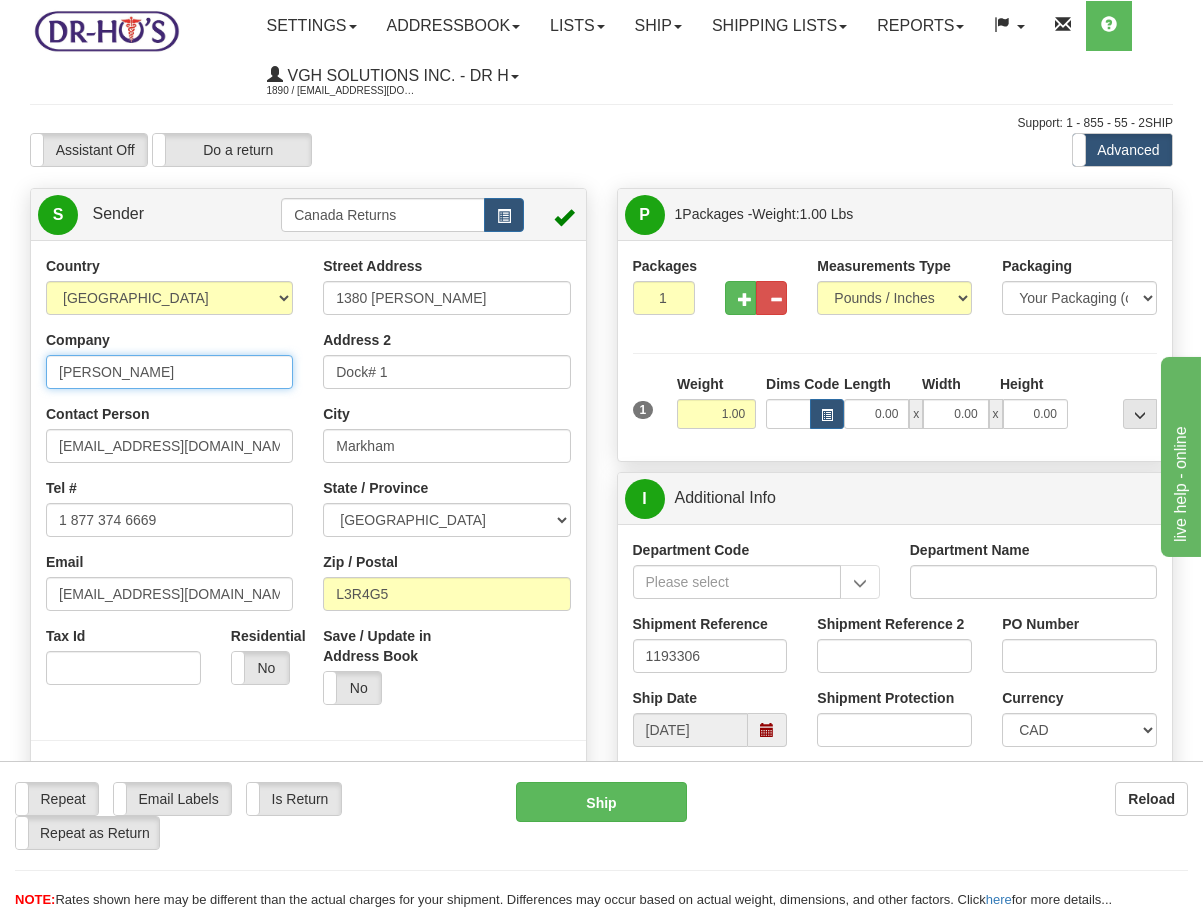 type on "Chris Edgley" 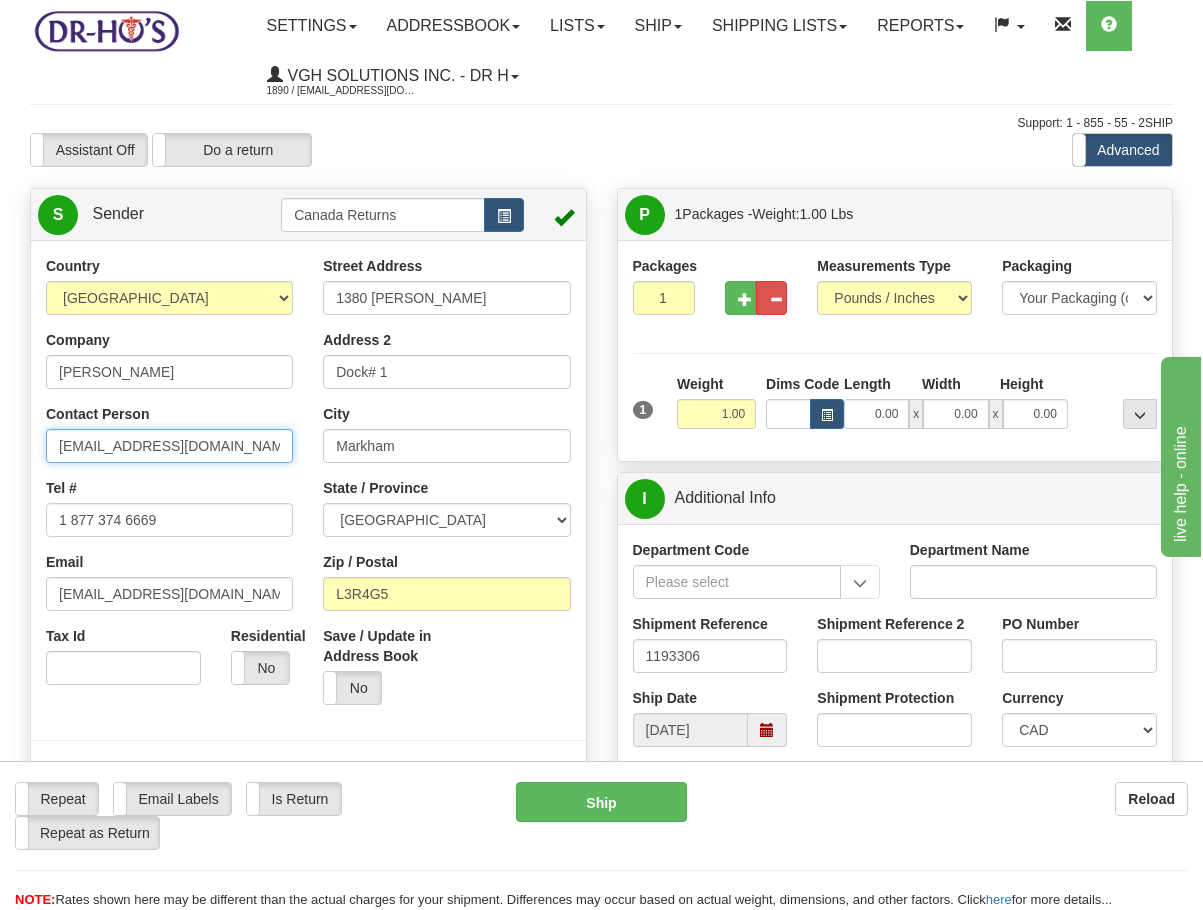 click on "drho@drhonow.com" at bounding box center [169, 446] 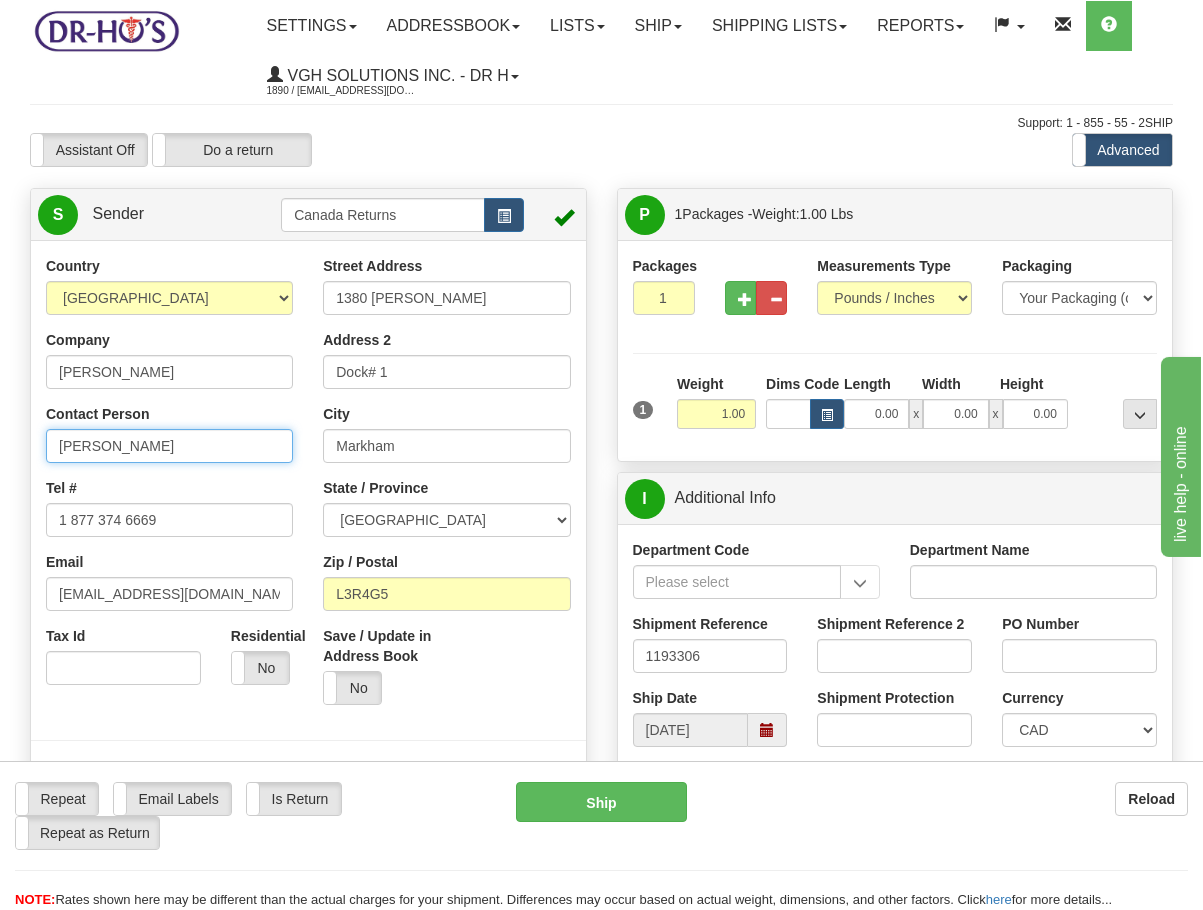 type on "Chris Edgley" 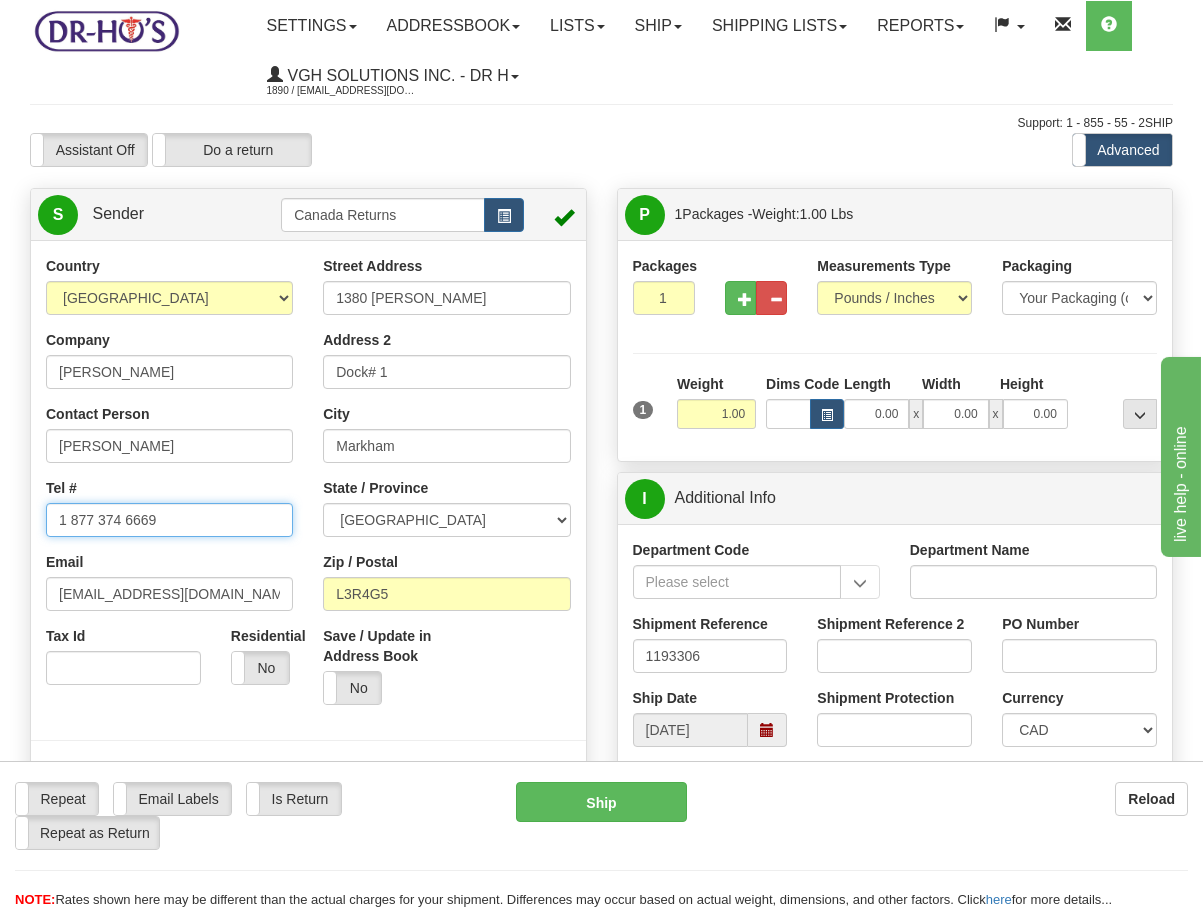 click on "1 877 374 6669" at bounding box center (169, 520) 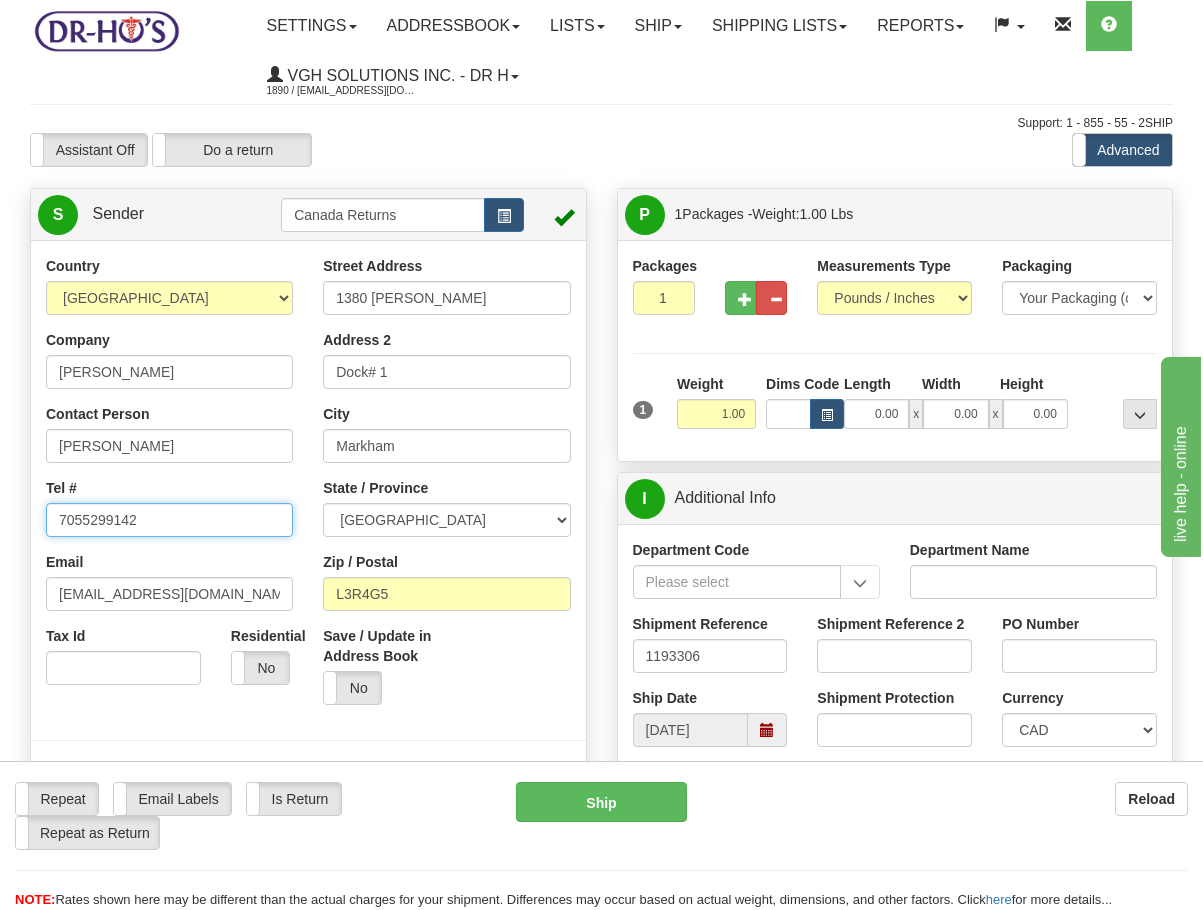 type on "7055299142" 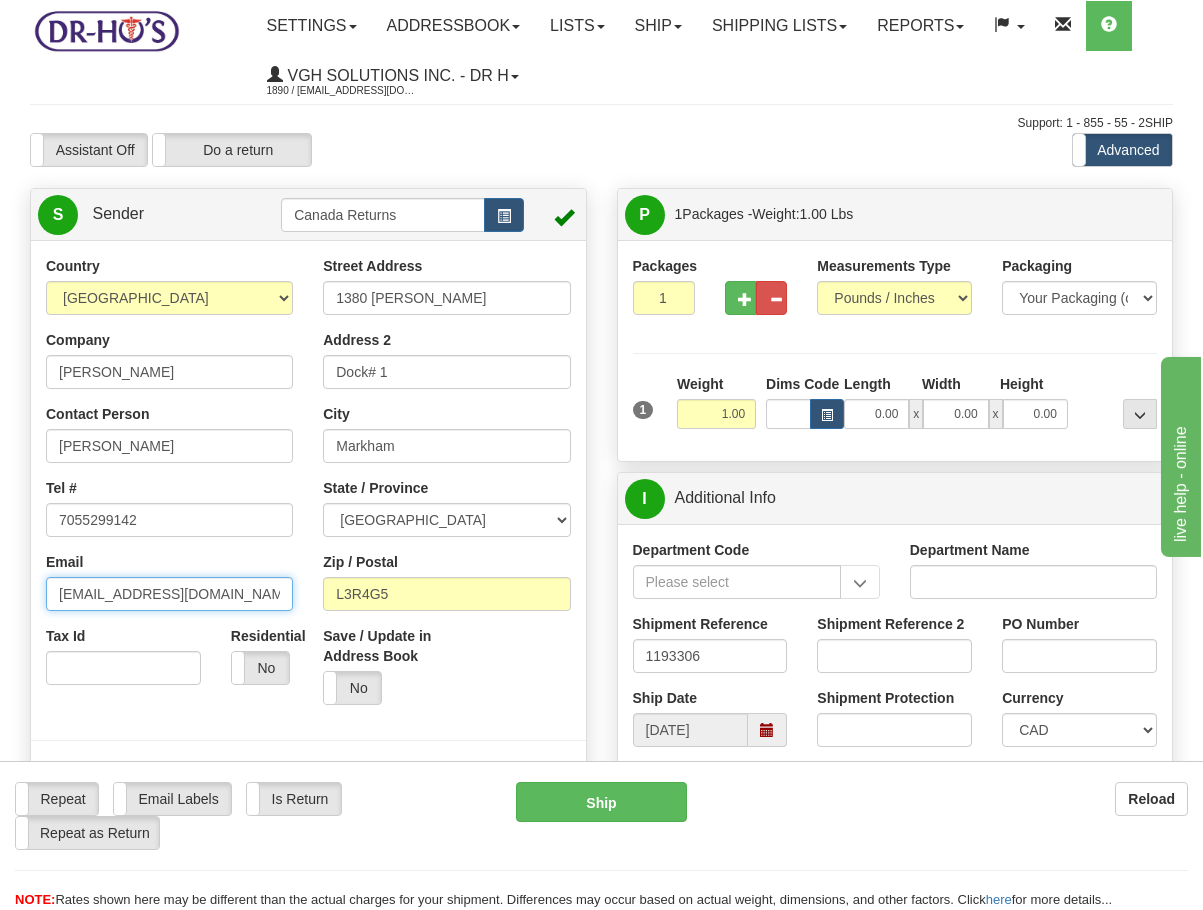drag, startPoint x: 201, startPoint y: 587, endPoint x: -148, endPoint y: 579, distance: 349.09167 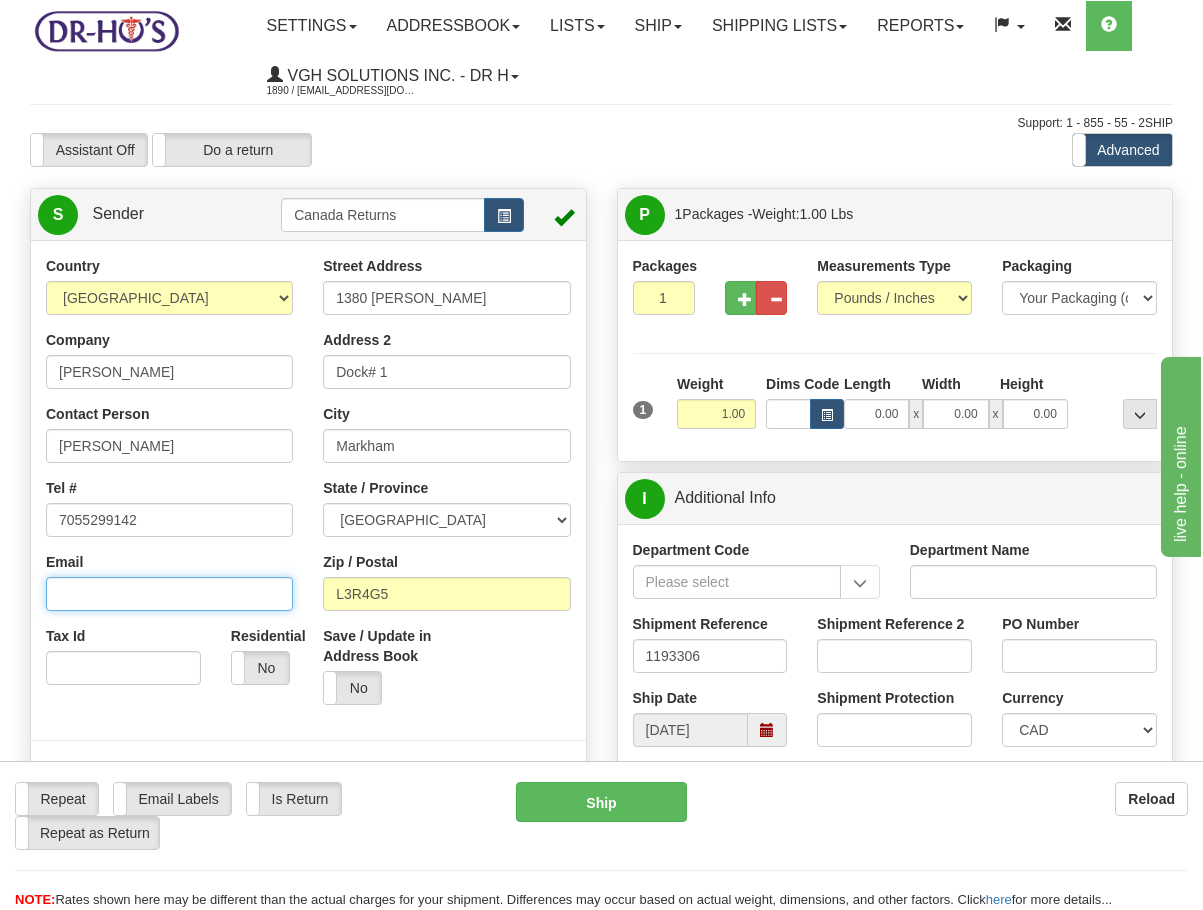 type 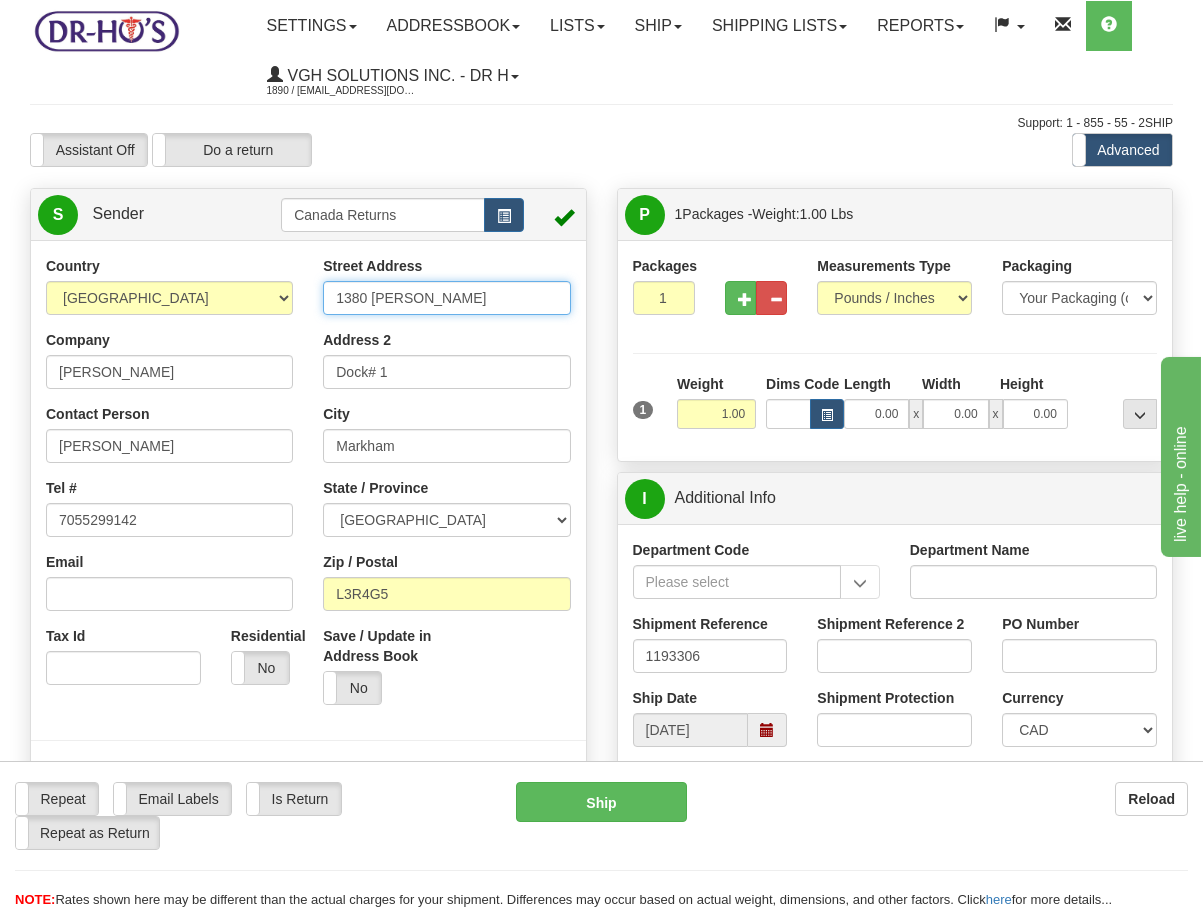 click on "1380 Rodick Rd" at bounding box center [446, 298] 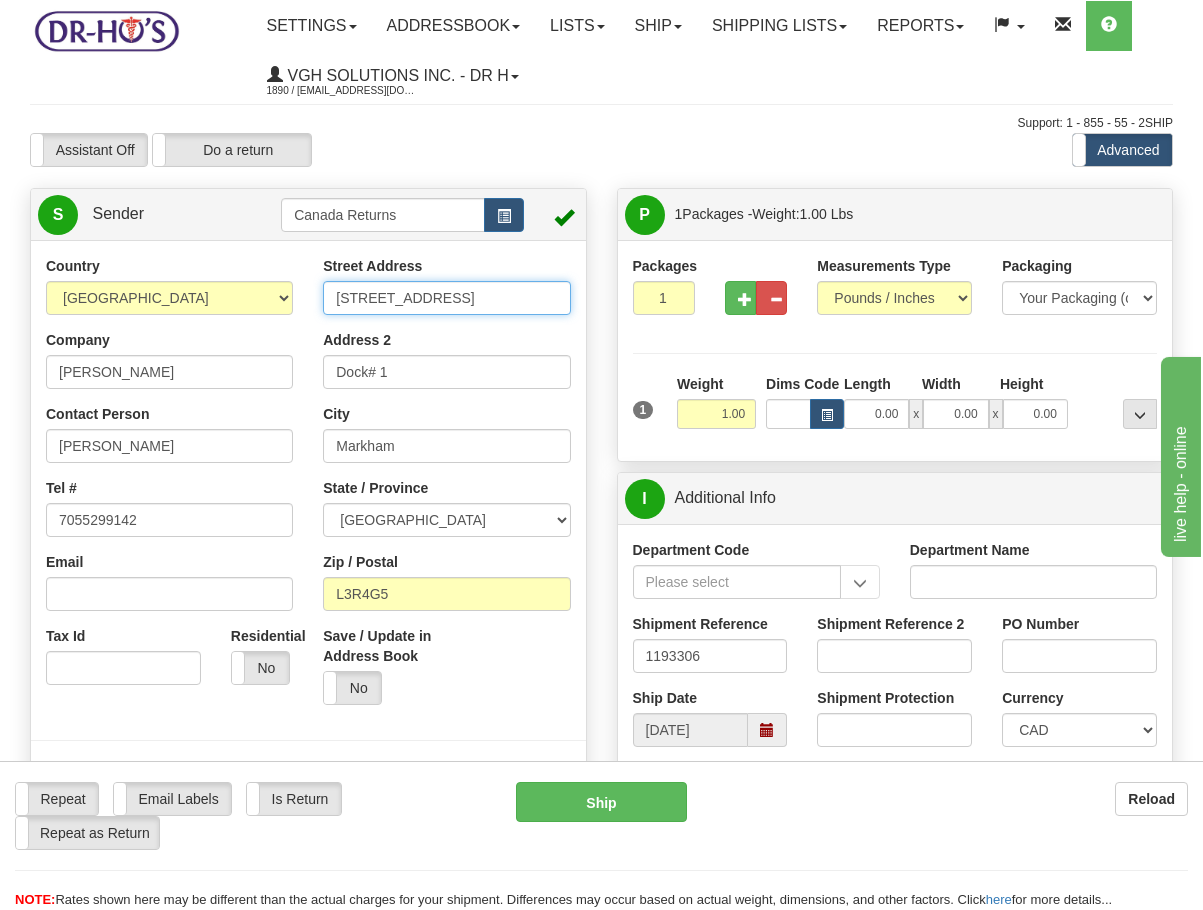 type on "350 Queen Street" 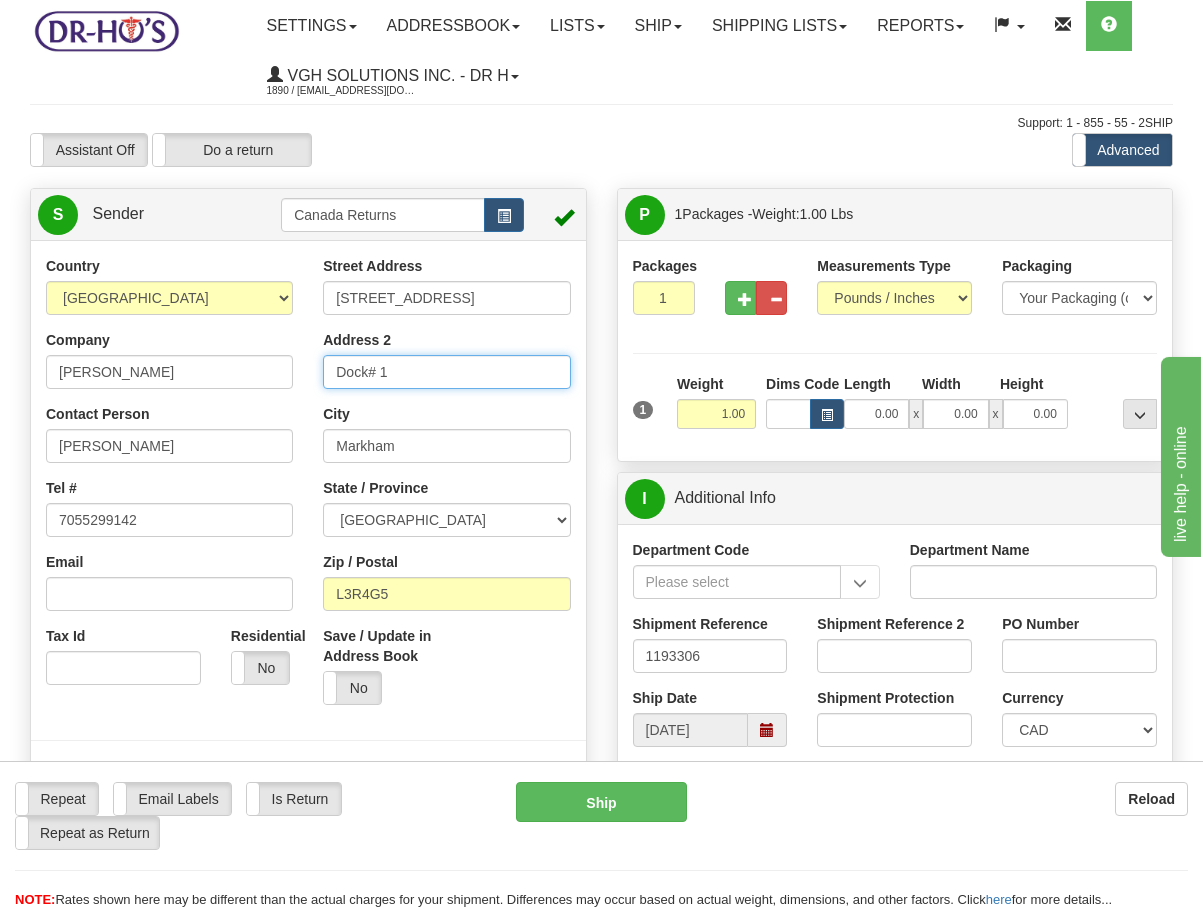 drag, startPoint x: 413, startPoint y: 379, endPoint x: 184, endPoint y: 370, distance: 229.17679 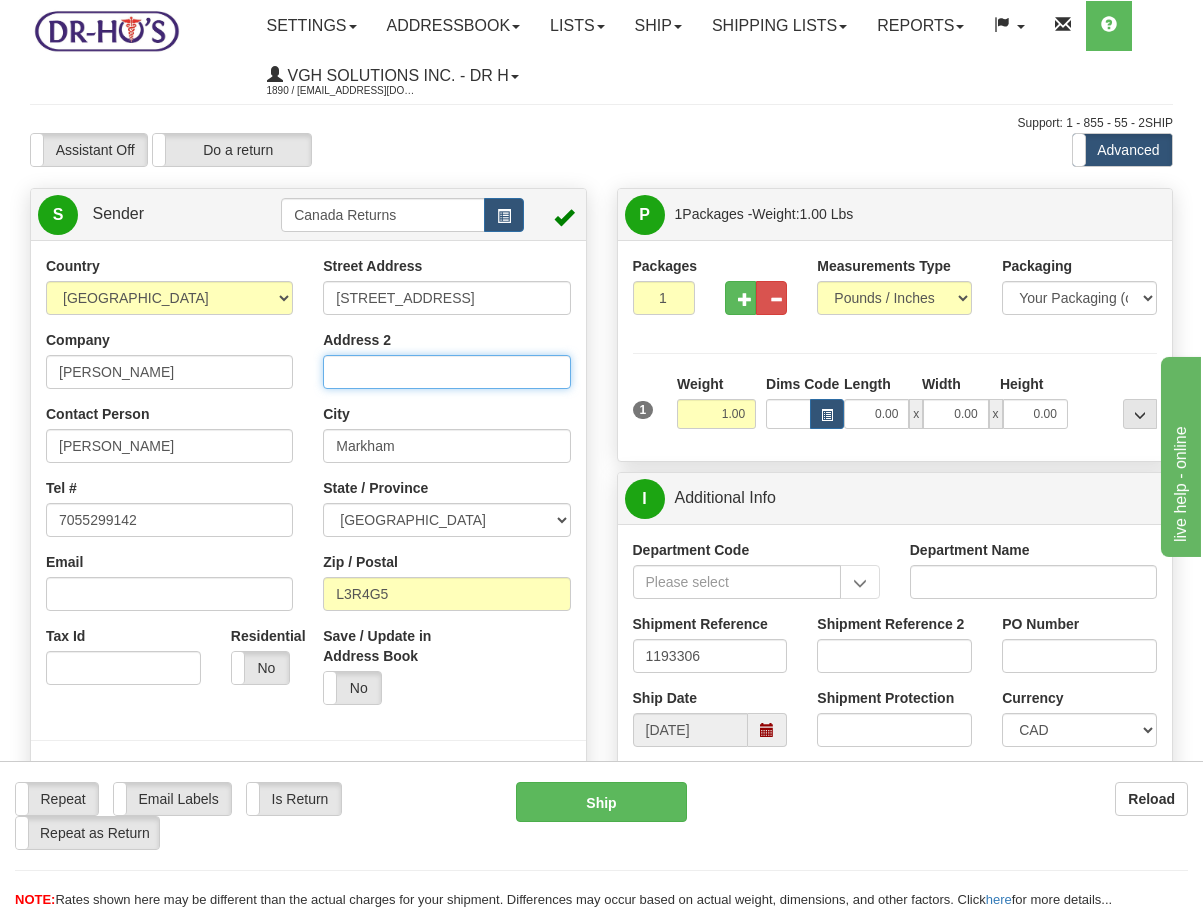 type 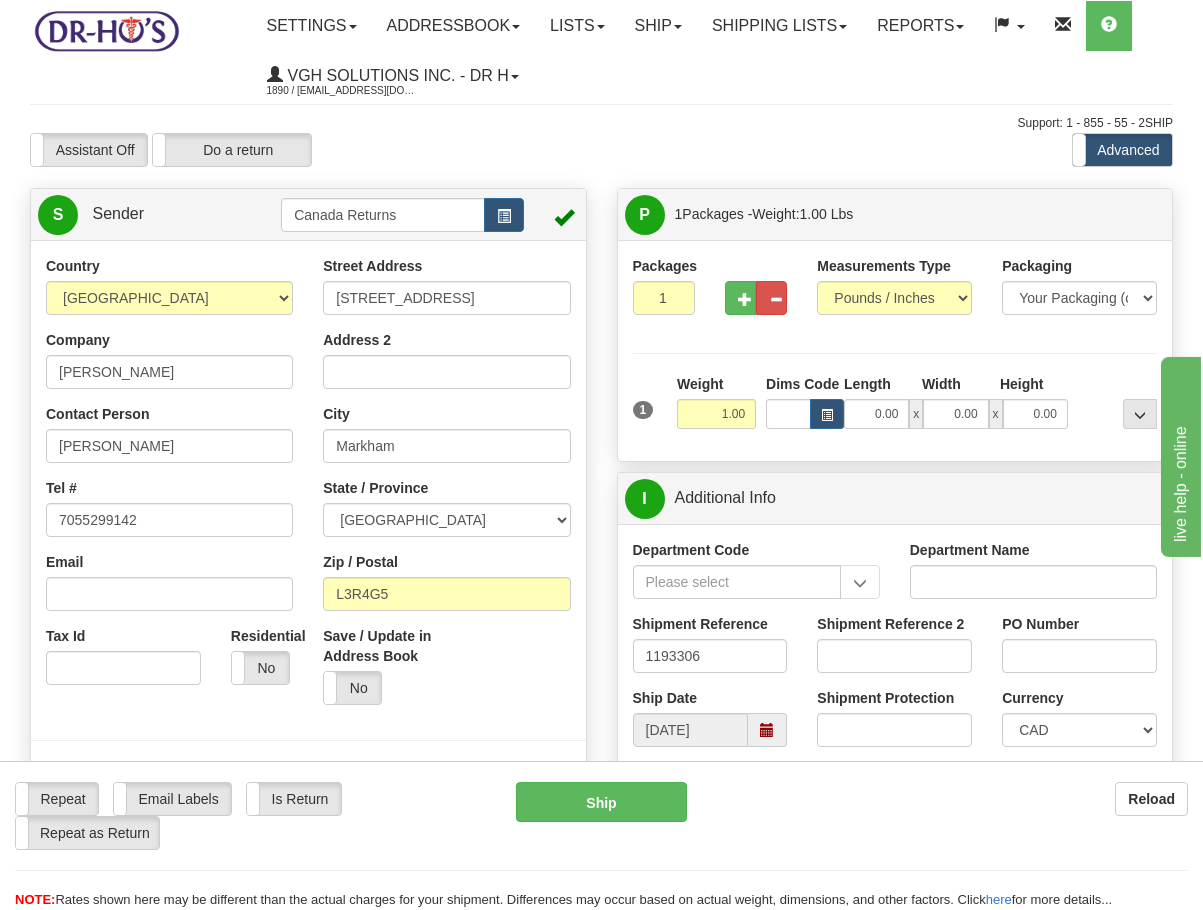 click on "State / Province
ALBERTA BRITISH COLUMBIA MANITOBA NEW BRUNSWICK NEWFOUNDLAND NOVA SCOTIA NUNAVUT NW TERRITORIES ONTARIO PRINCE EDWARD ISLAND QUEBEC SASKATCHEWAN YUKON TERRITORY" at bounding box center (446, 507) 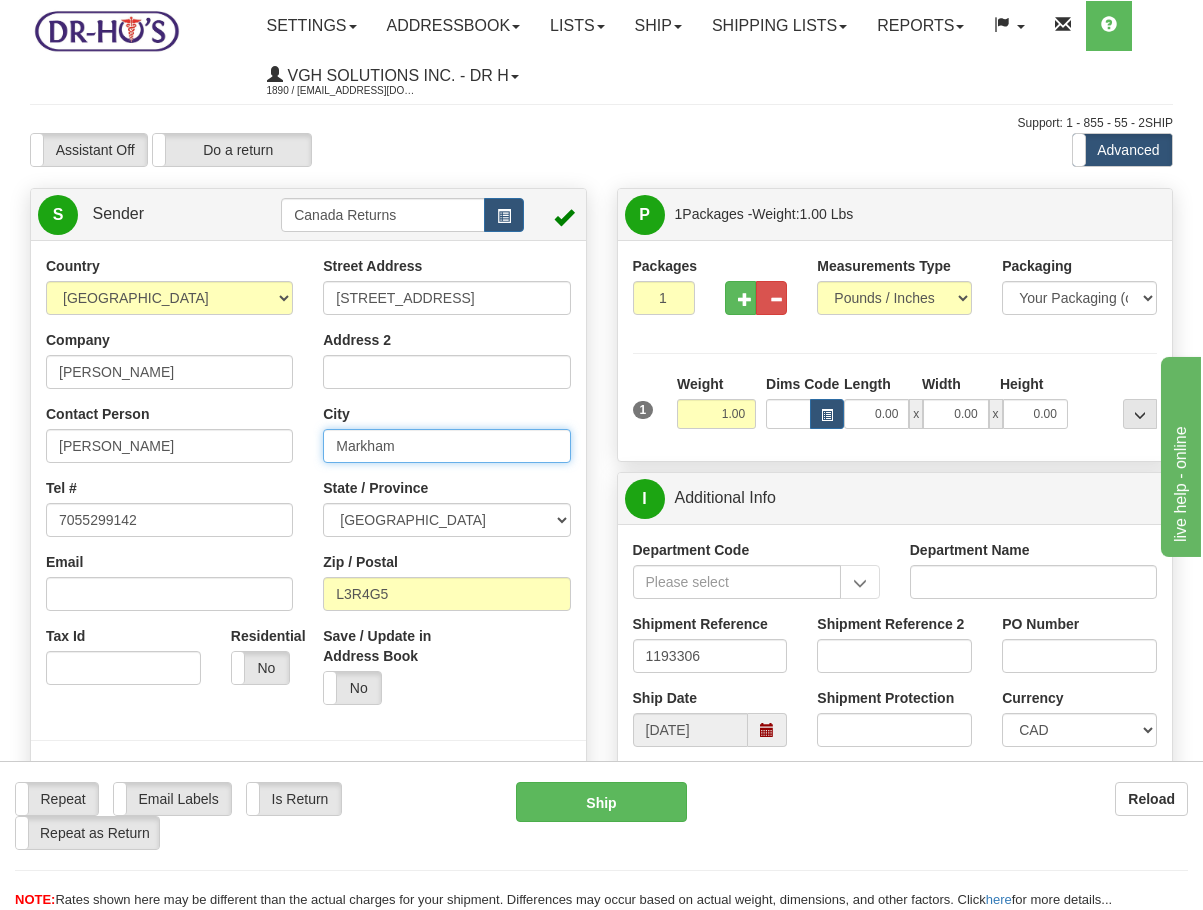 drag, startPoint x: 475, startPoint y: 443, endPoint x: 125, endPoint y: 455, distance: 350.20566 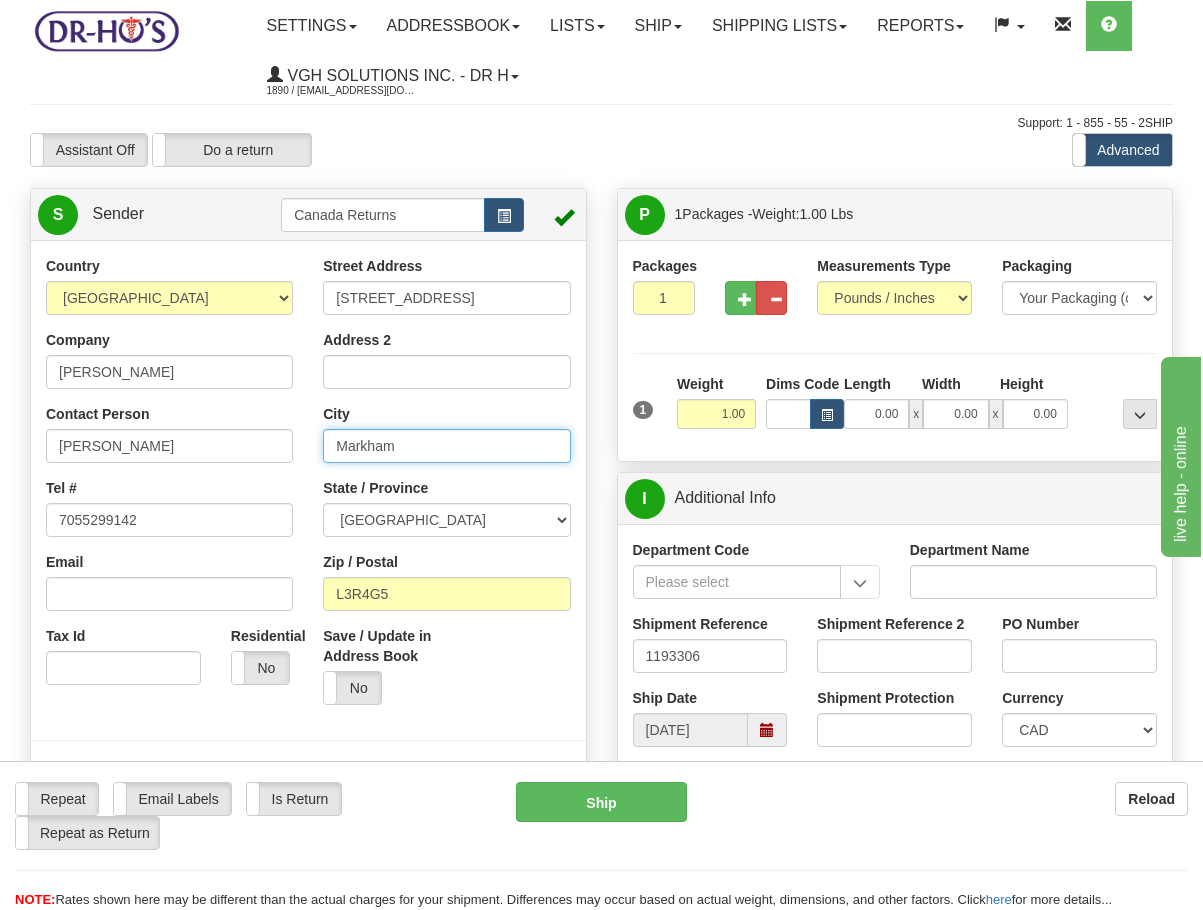 paste on "idland" 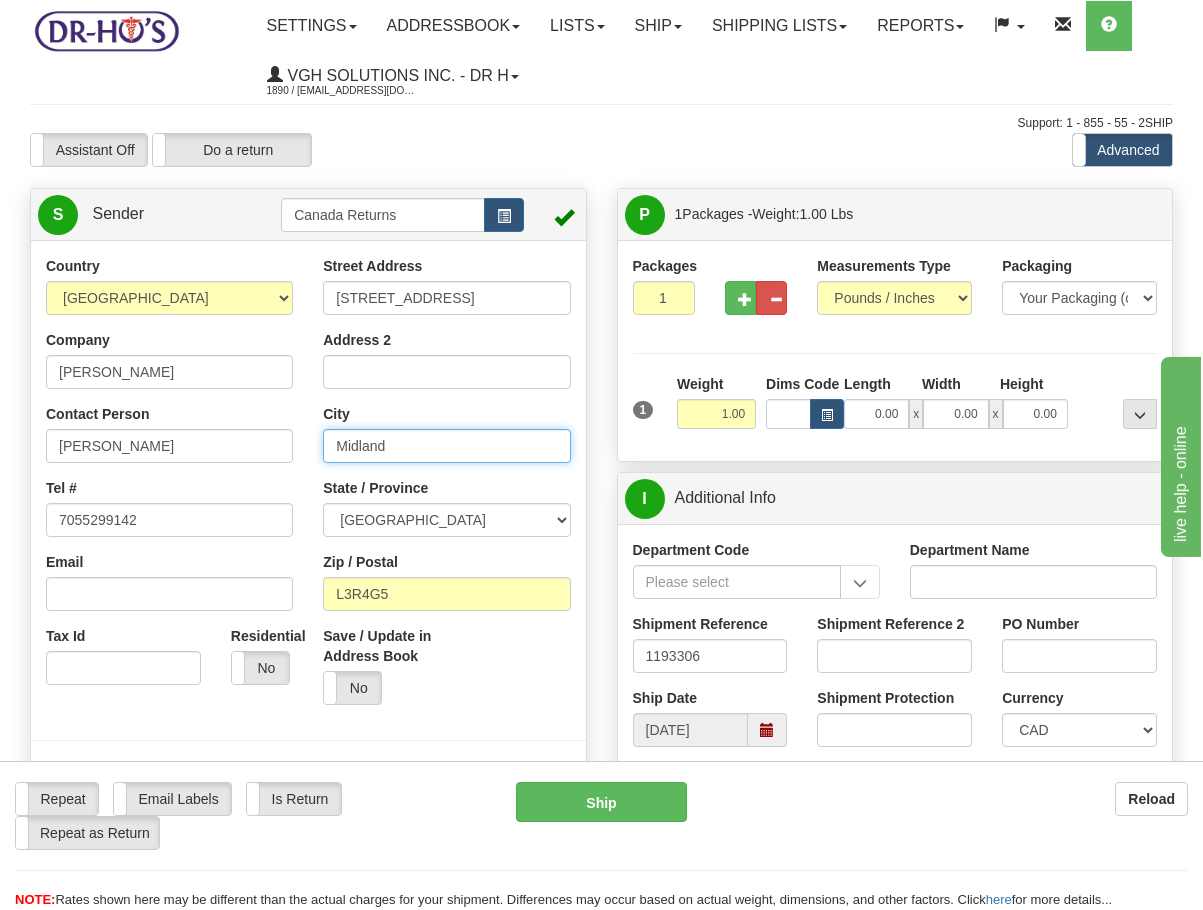 type on "Midland" 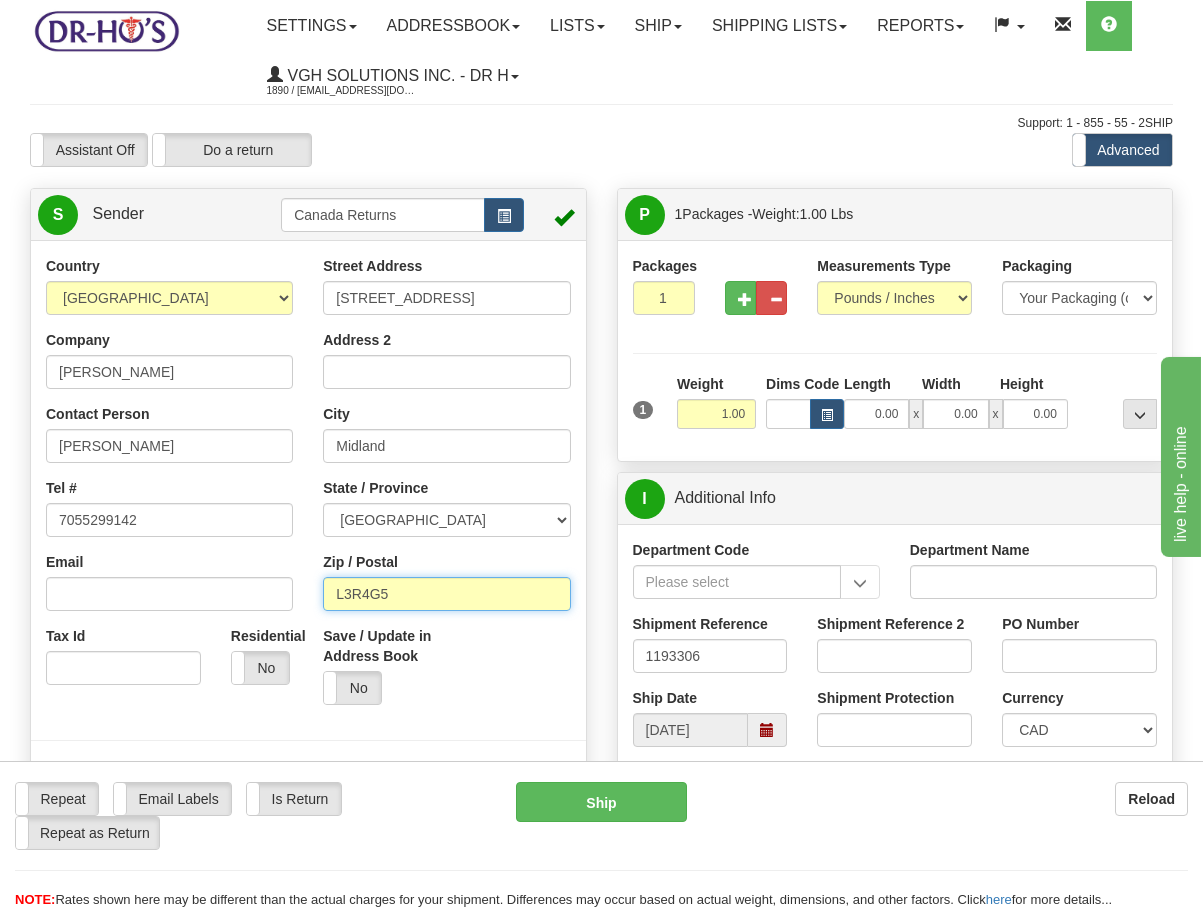 drag, startPoint x: 420, startPoint y: 594, endPoint x: 262, endPoint y: 591, distance: 158.02847 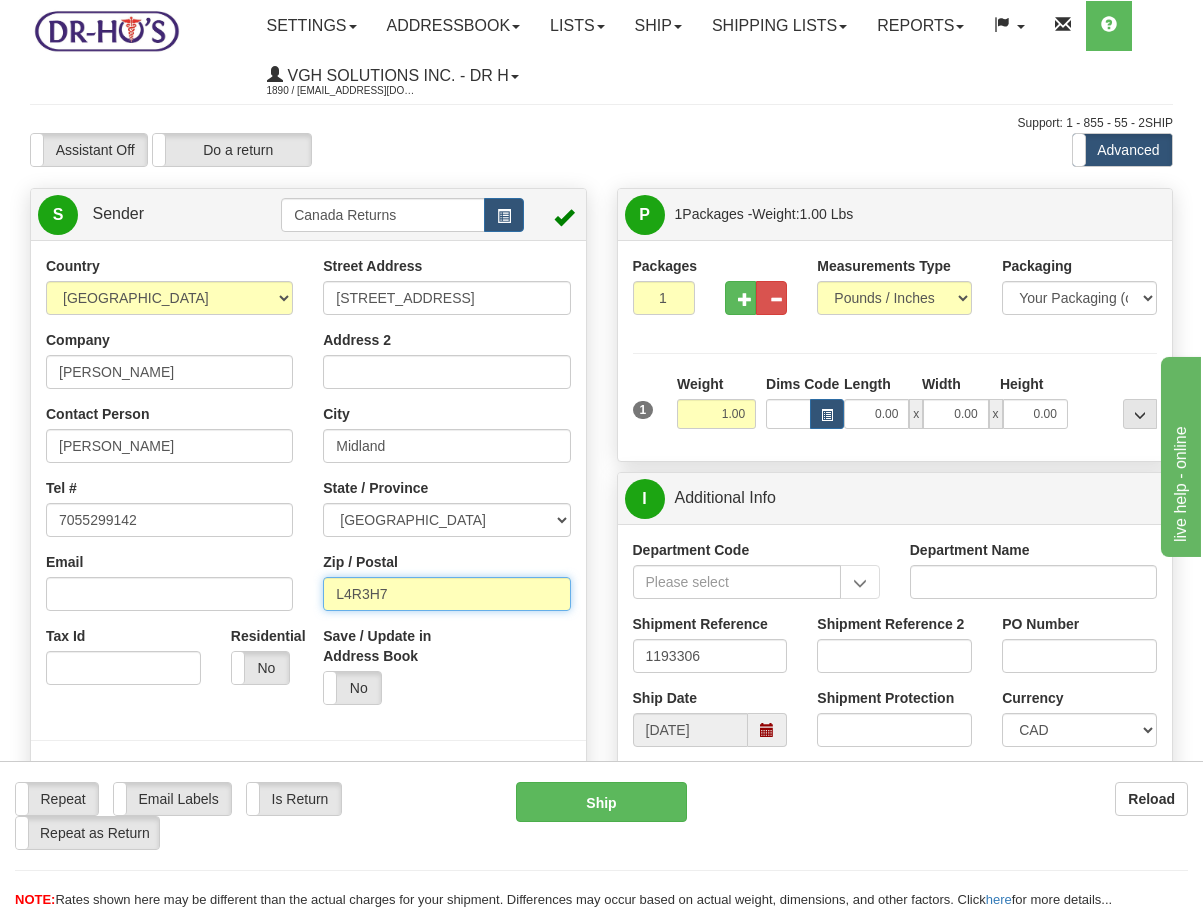 type on "L4R3H7" 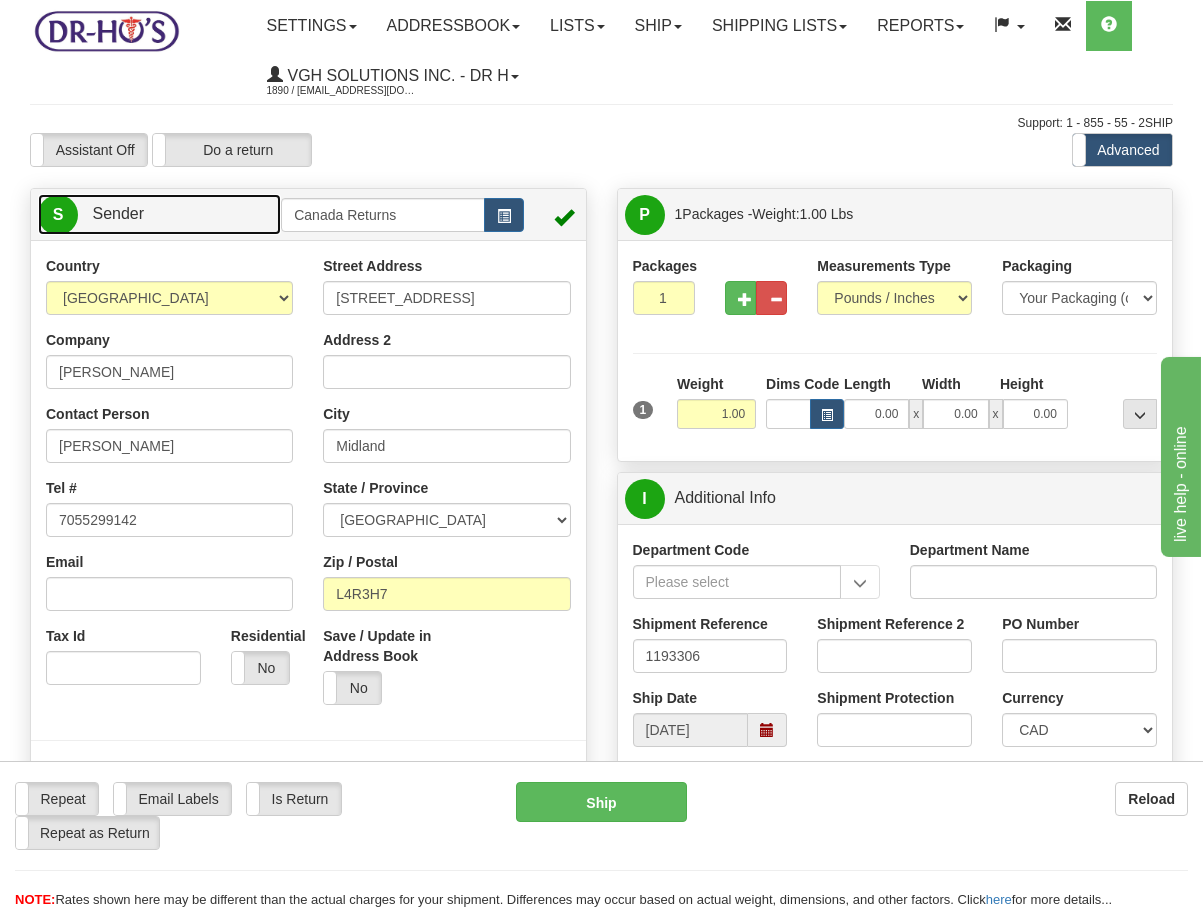 click on "S
Sender" at bounding box center [159, 214] 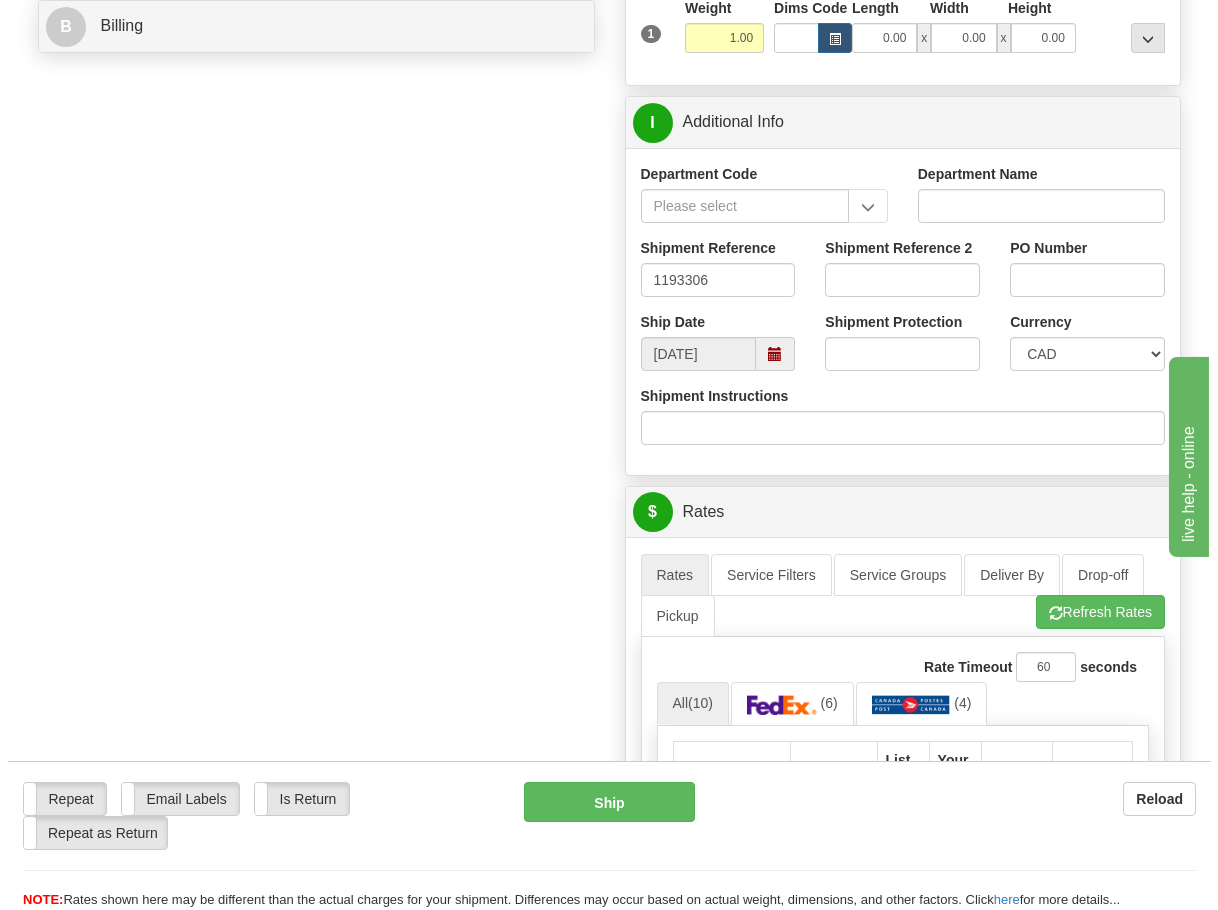 scroll, scrollTop: 600, scrollLeft: 0, axis: vertical 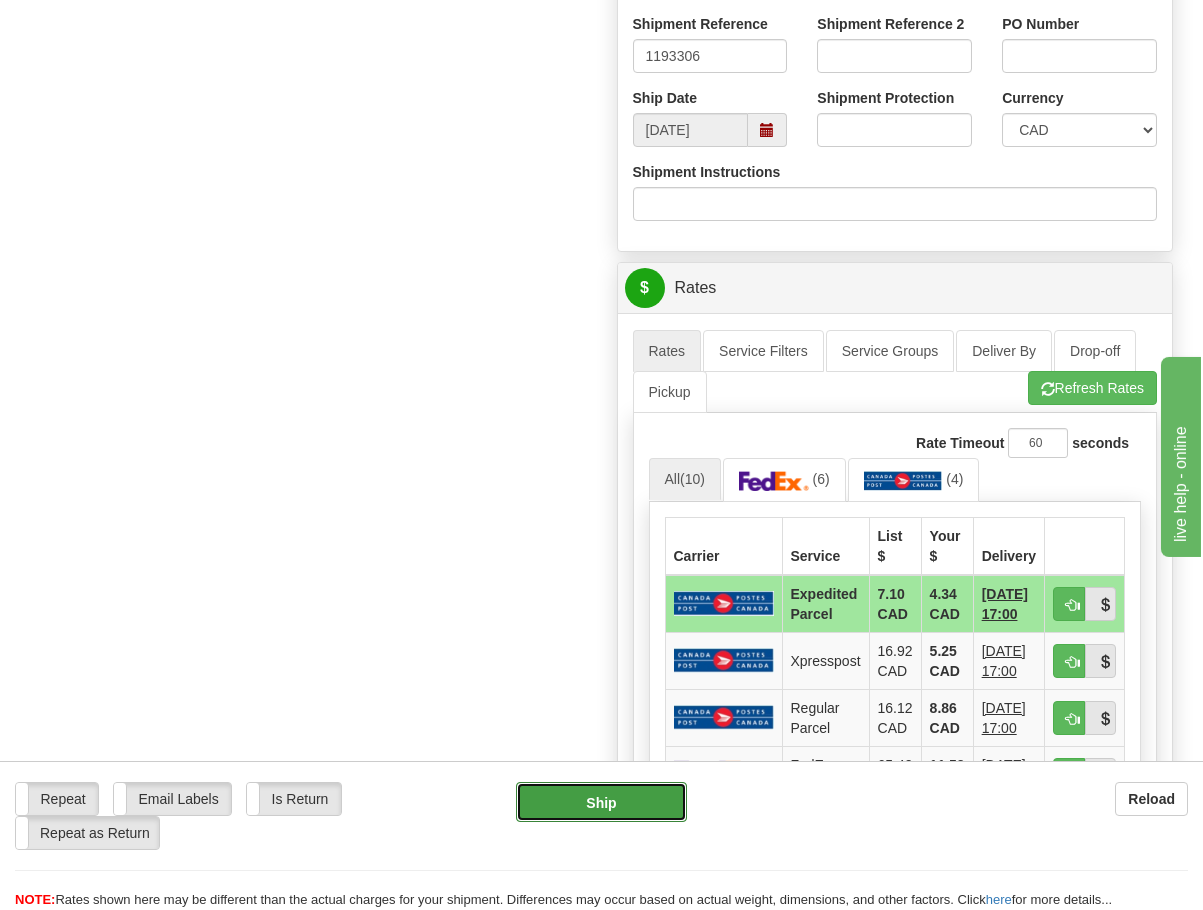 click on "Ship" at bounding box center (601, 802) 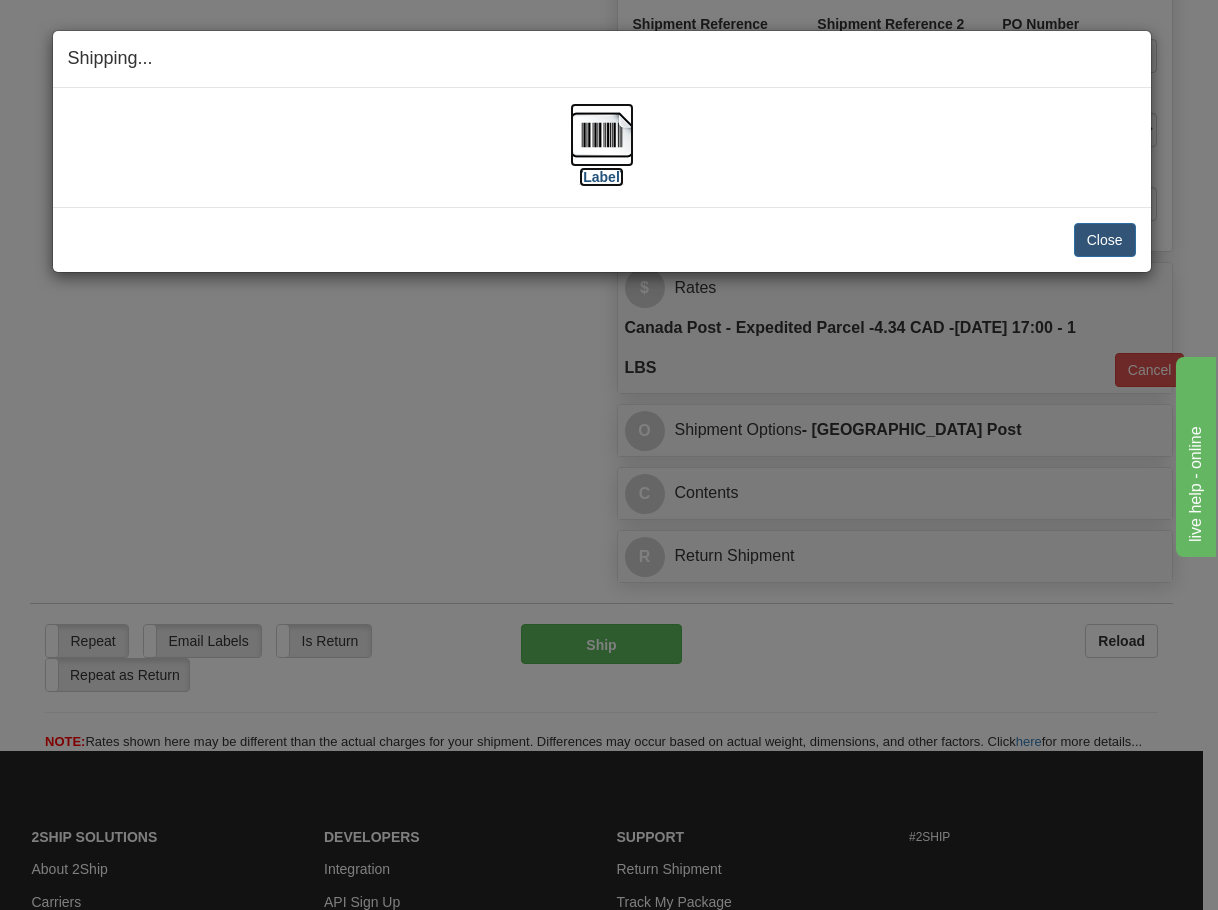 click at bounding box center (602, 135) 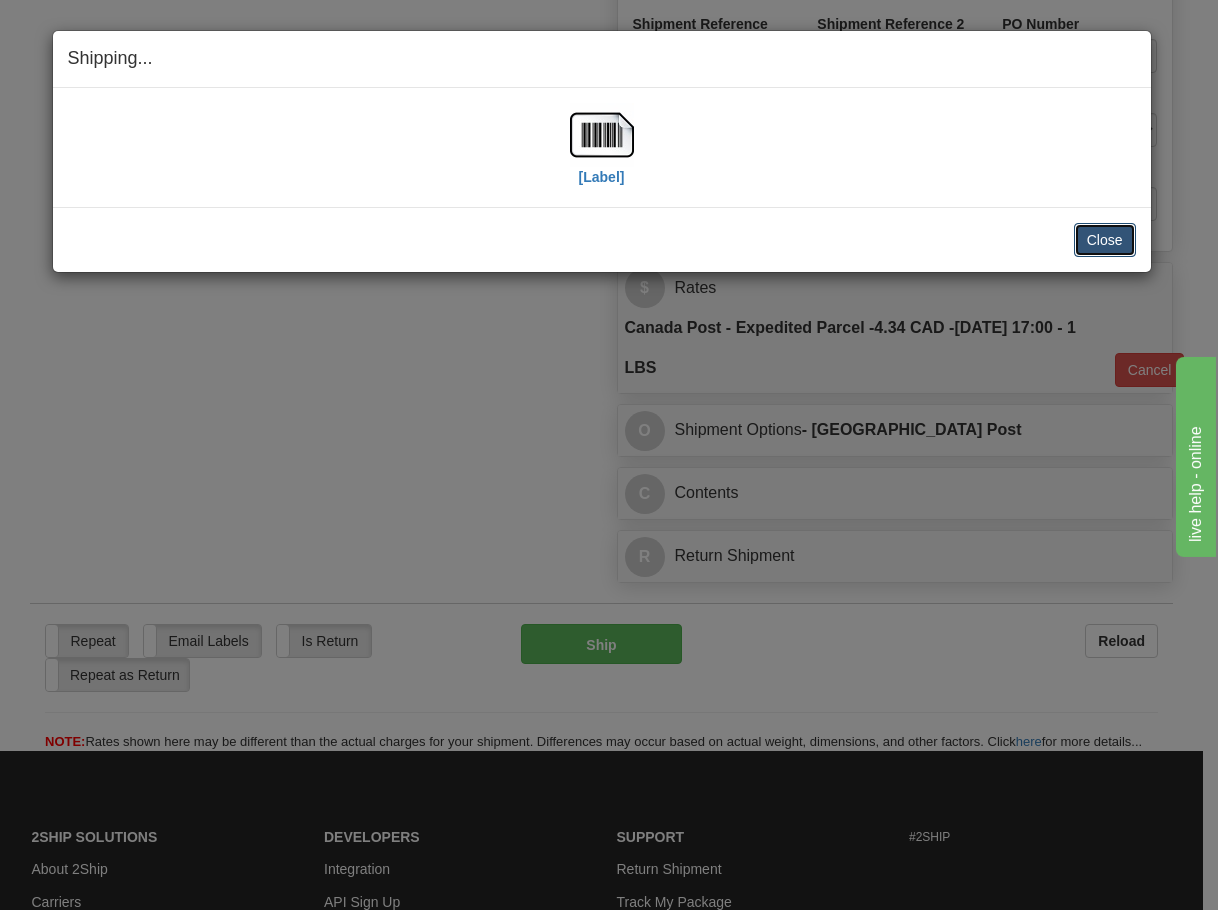 click on "Close" at bounding box center [1105, 240] 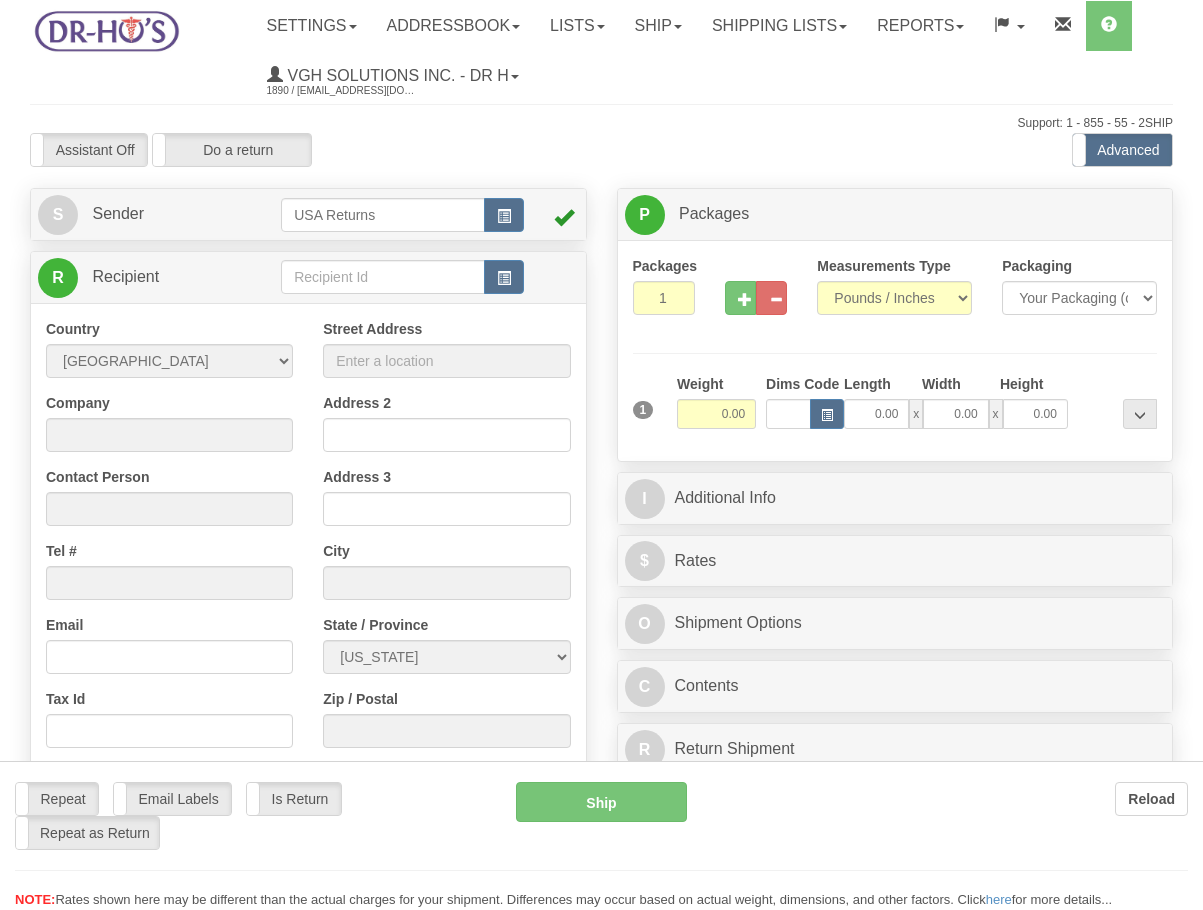 scroll, scrollTop: 0, scrollLeft: 0, axis: both 